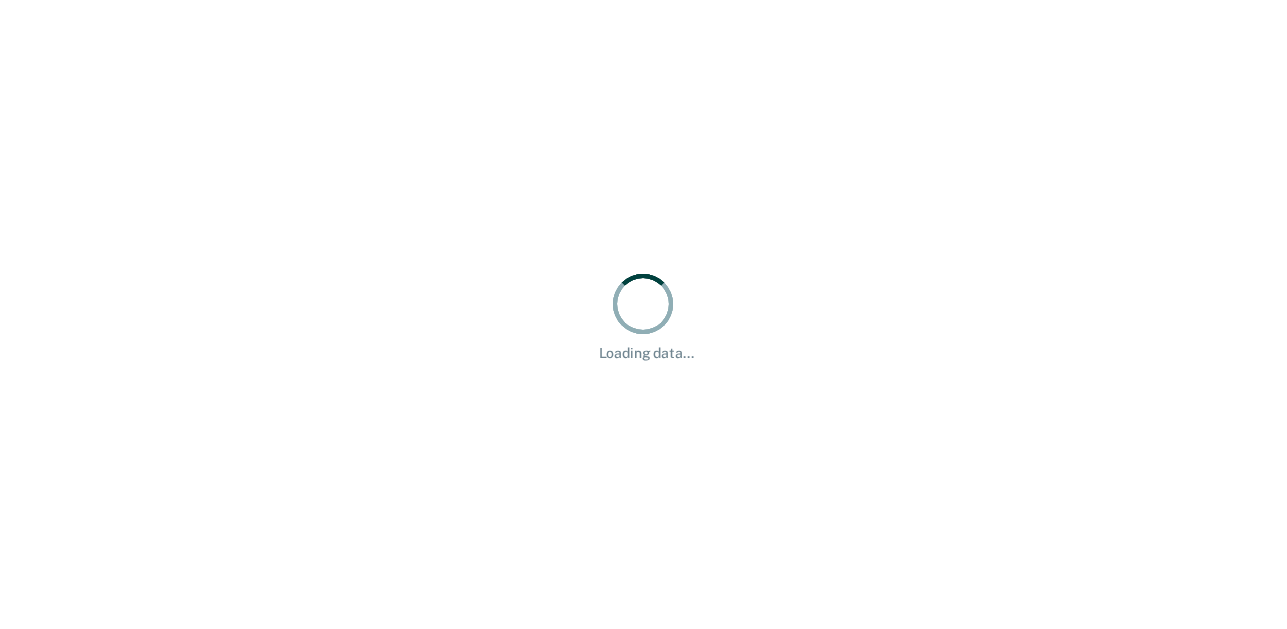scroll, scrollTop: 0, scrollLeft: 0, axis: both 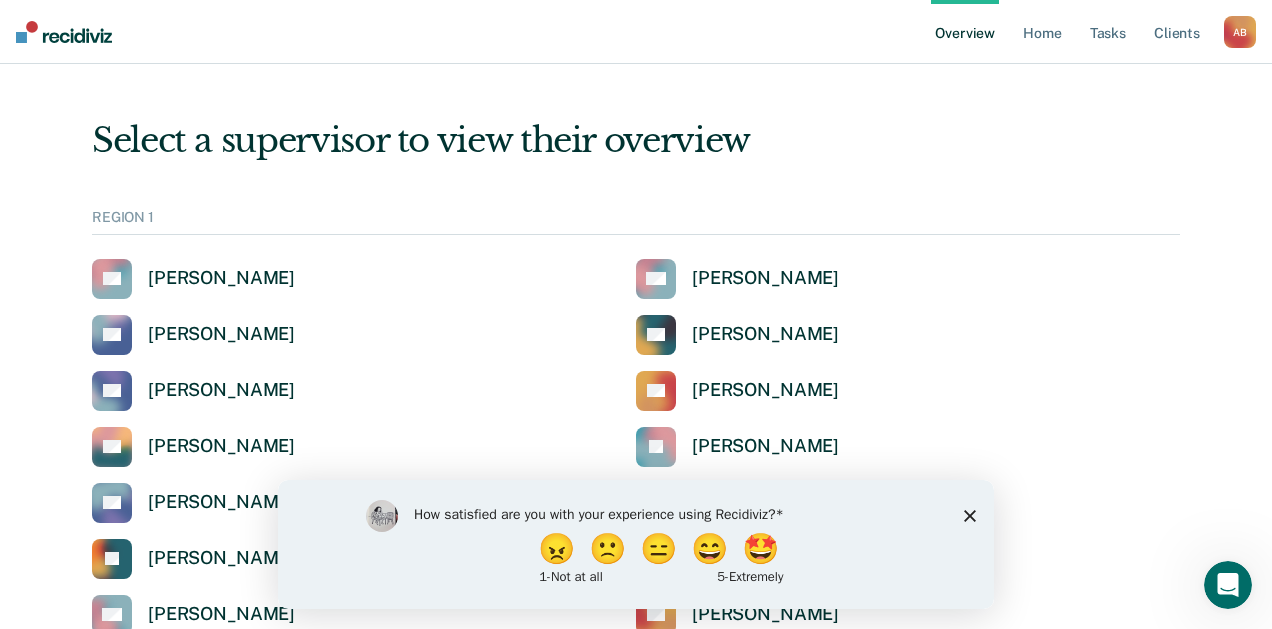 click 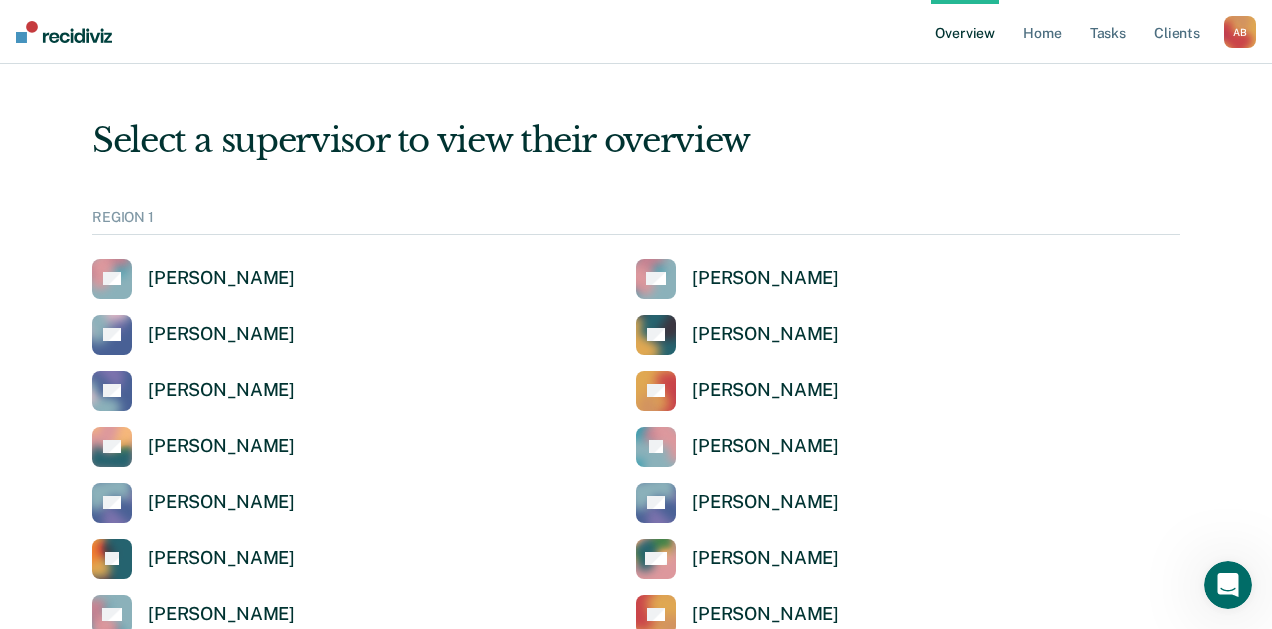 click on "Overview Home Tasks Client s" at bounding box center [1077, 32] 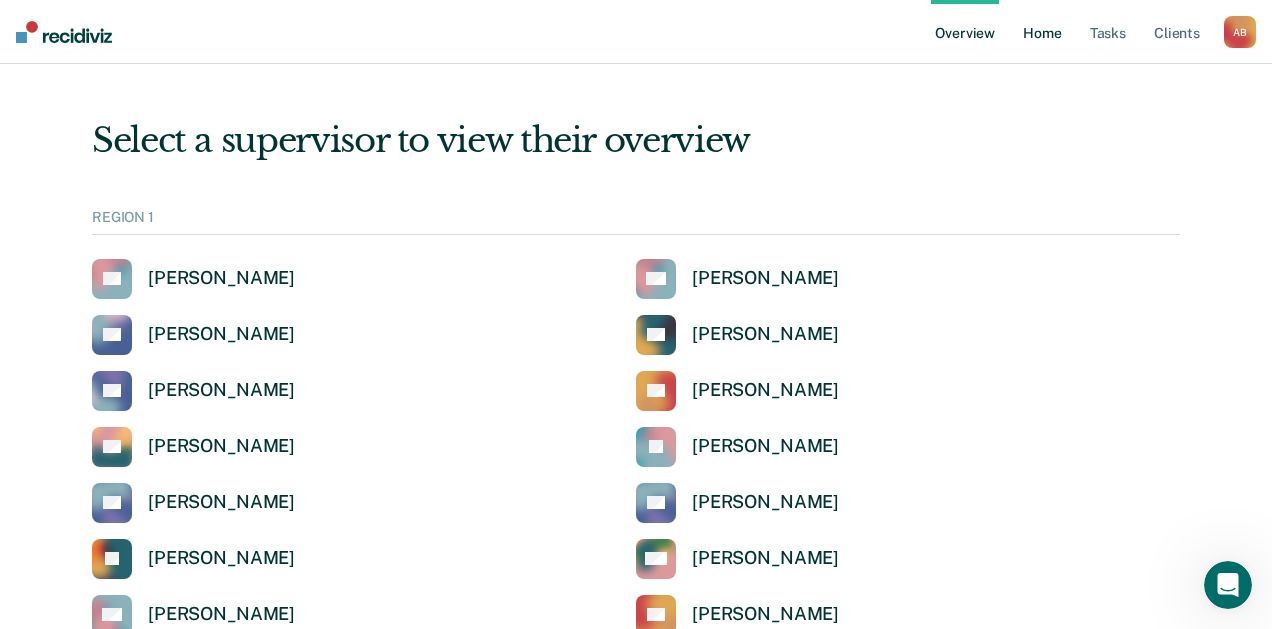 click on "Home" at bounding box center (1042, 32) 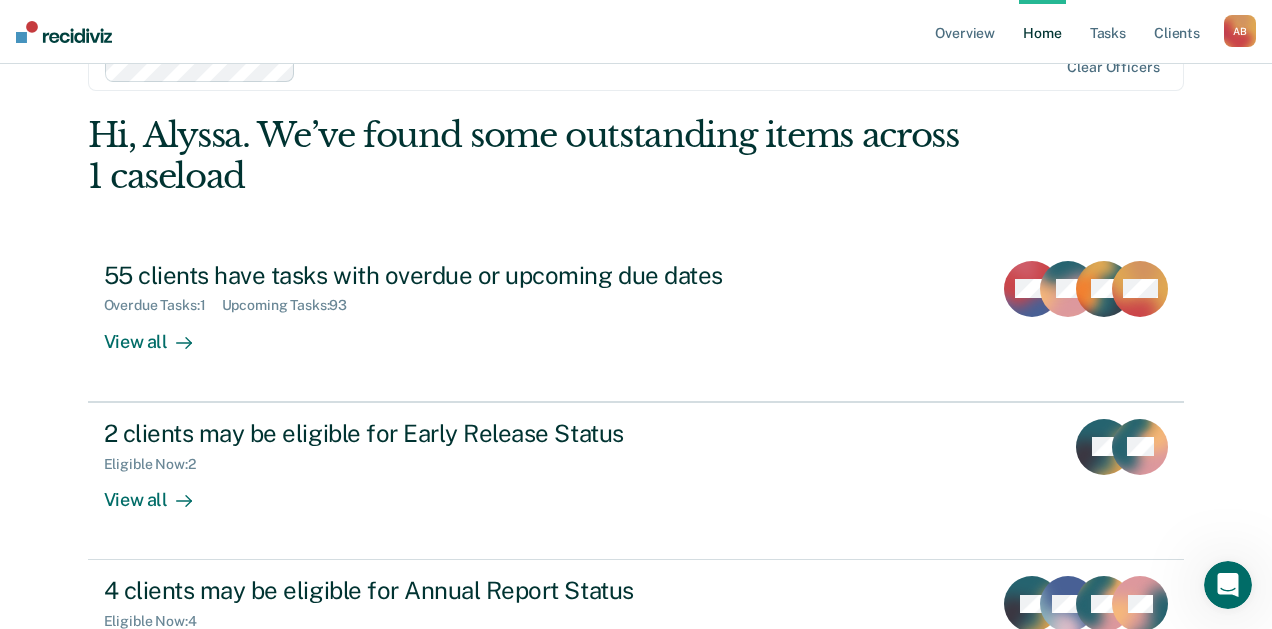 scroll, scrollTop: 100, scrollLeft: 0, axis: vertical 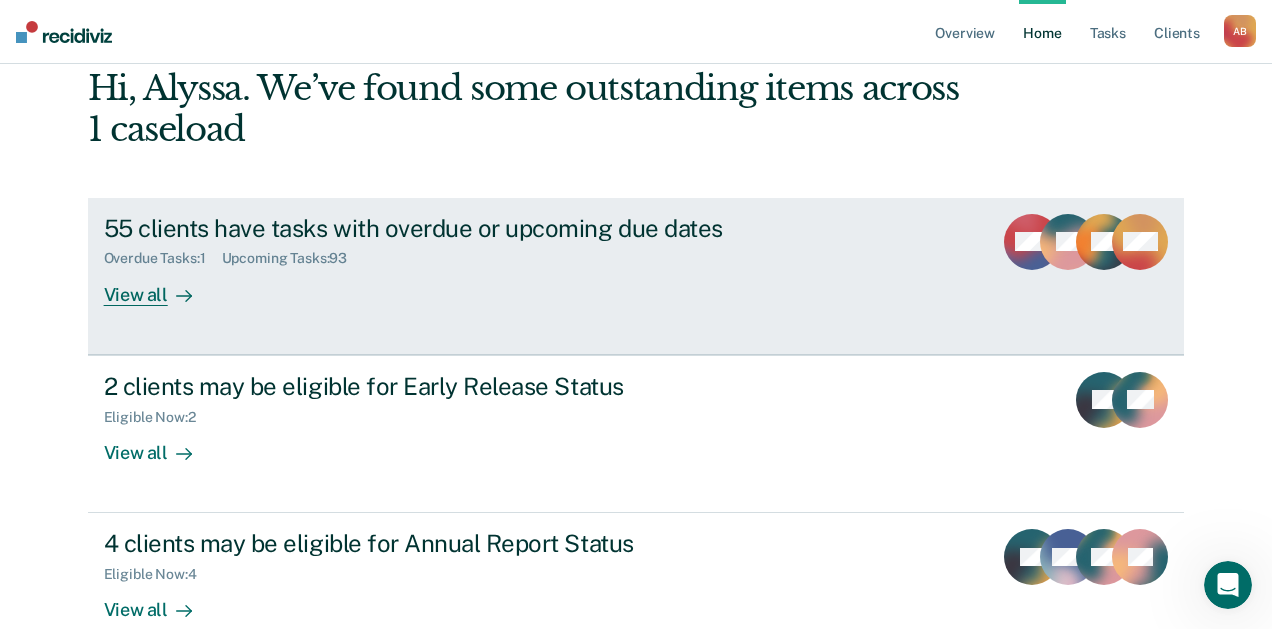 click on "View all" at bounding box center (160, 286) 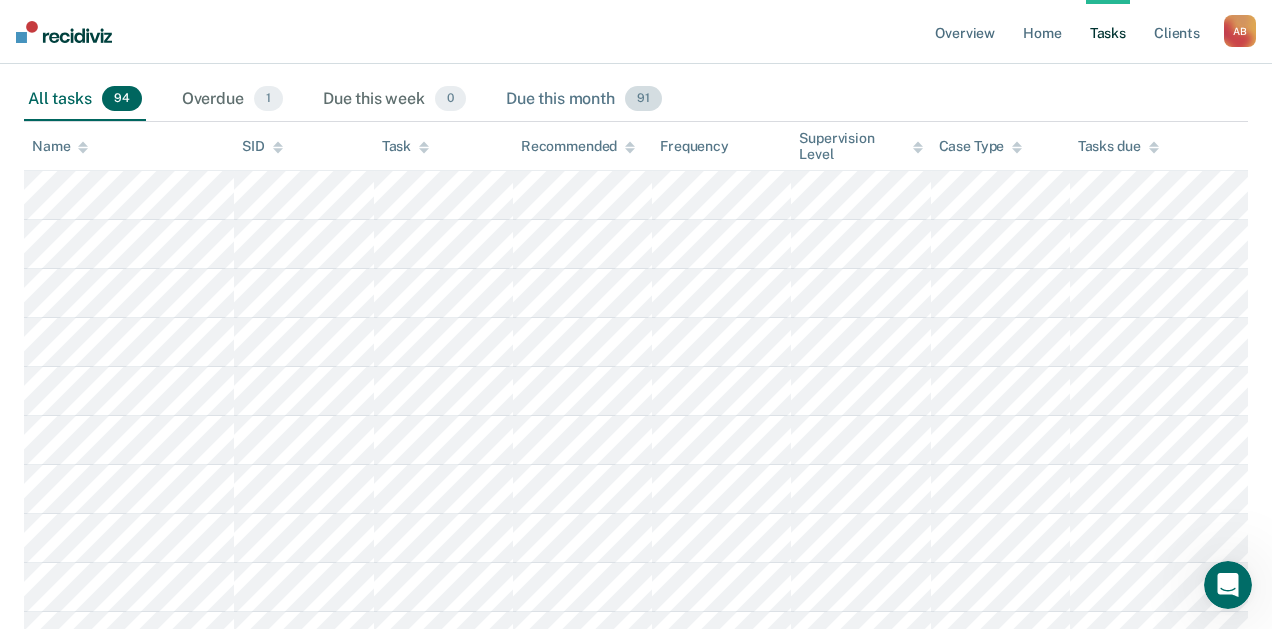 scroll, scrollTop: 0, scrollLeft: 0, axis: both 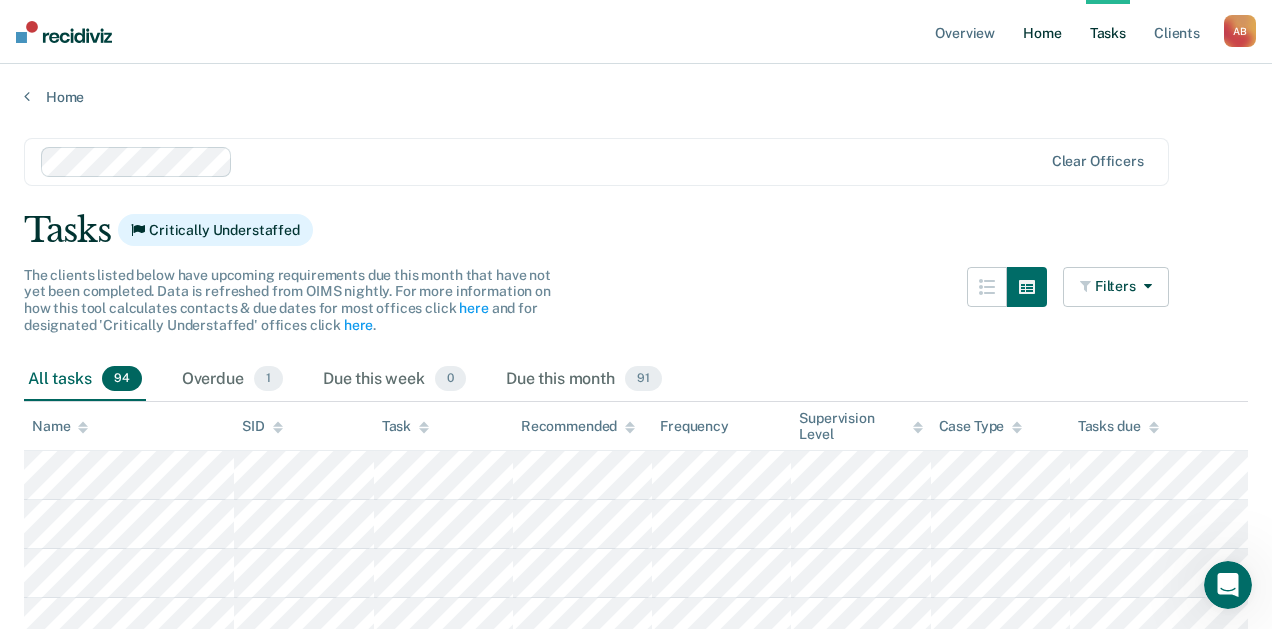 click on "Home" at bounding box center [1042, 32] 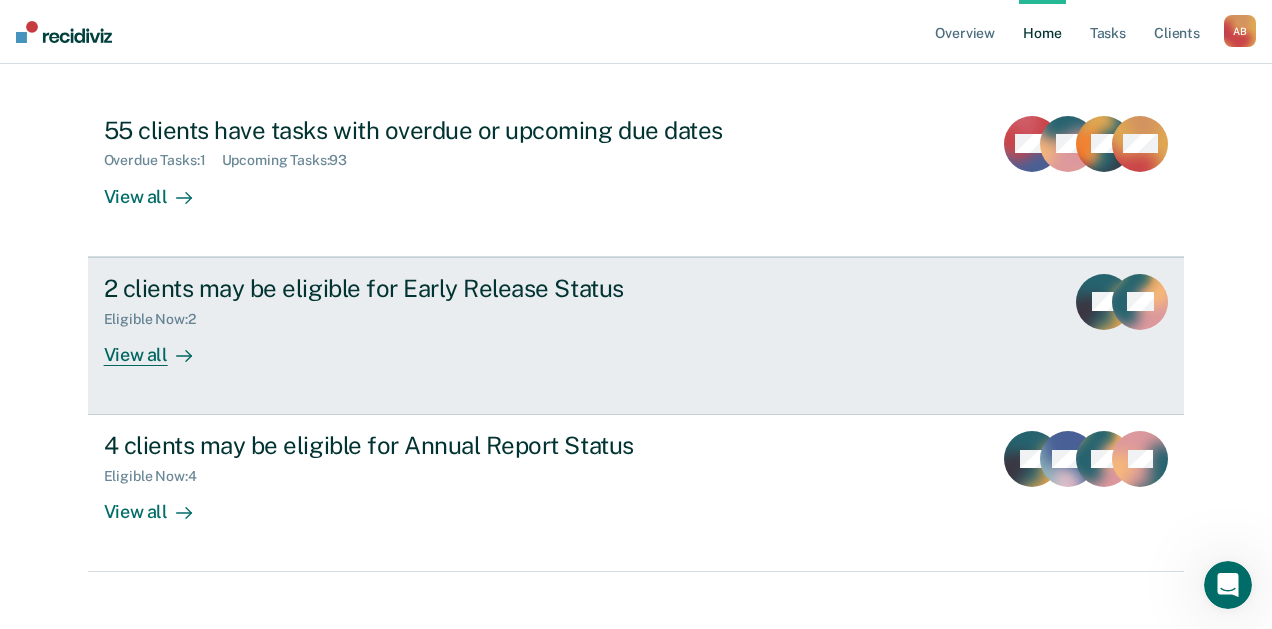 scroll, scrollTop: 200, scrollLeft: 0, axis: vertical 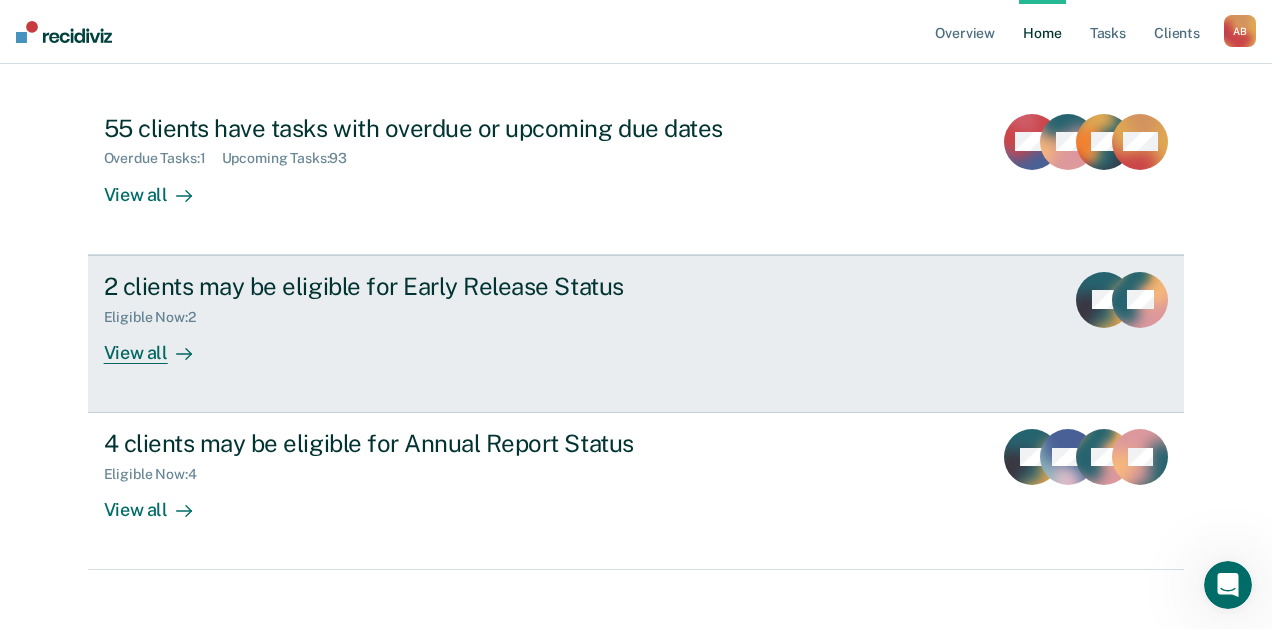 click at bounding box center (180, 352) 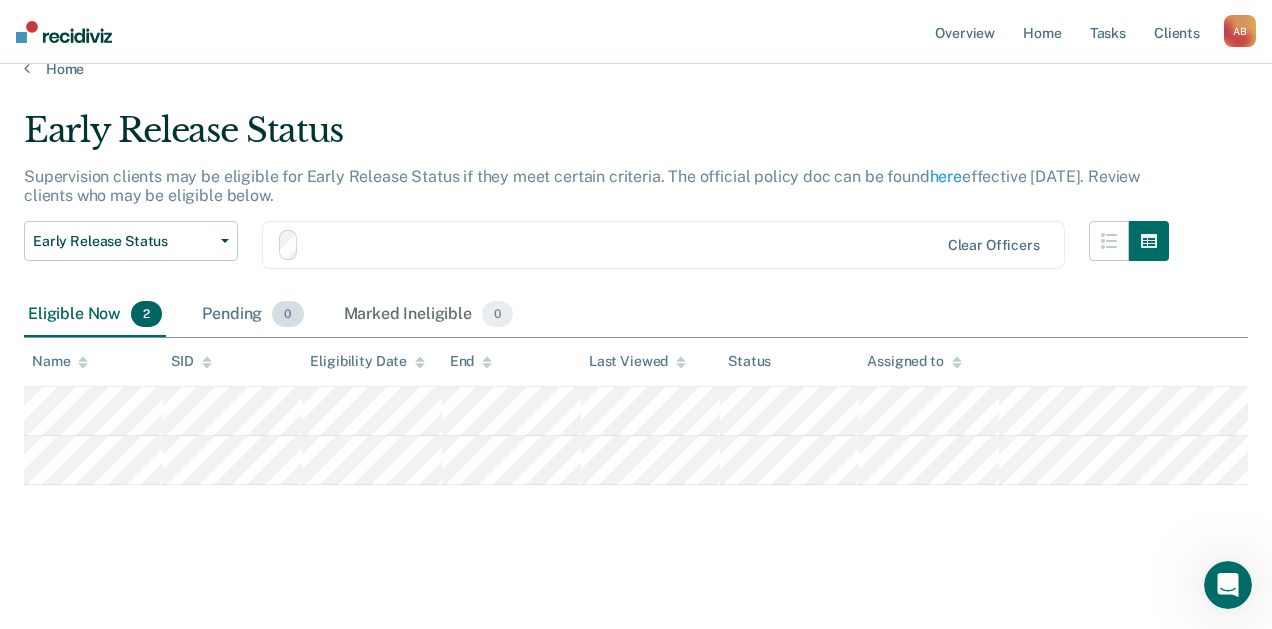 scroll, scrollTop: 0, scrollLeft: 0, axis: both 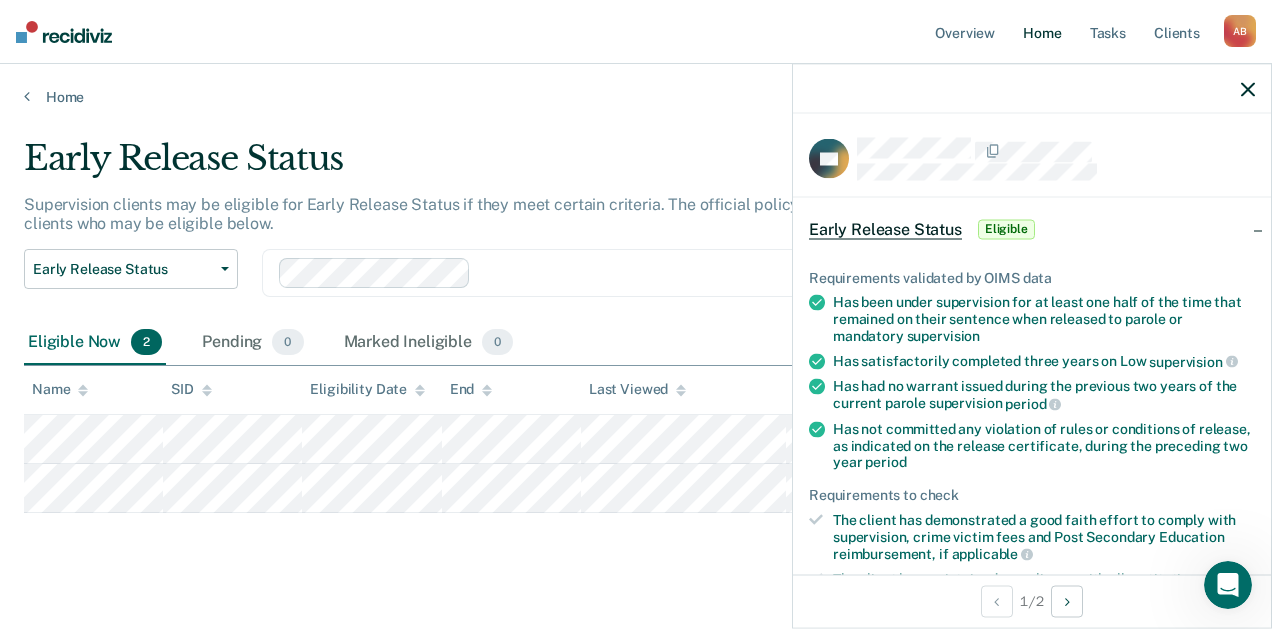 click on "Home" at bounding box center (1042, 32) 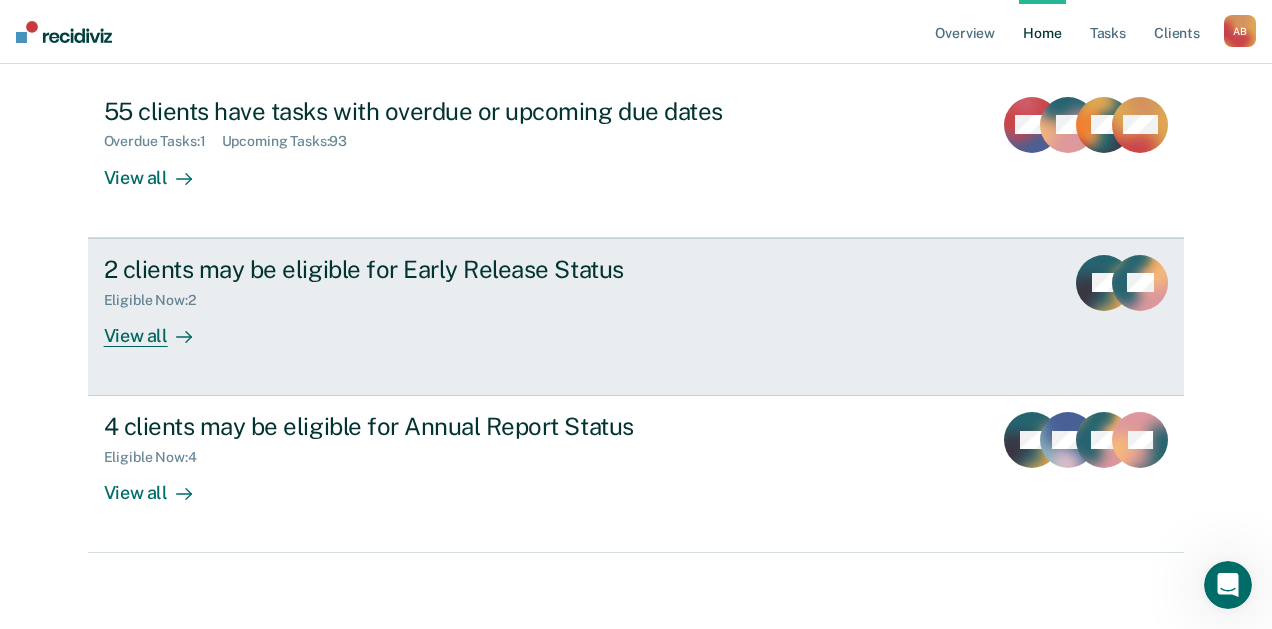 scroll, scrollTop: 221, scrollLeft: 0, axis: vertical 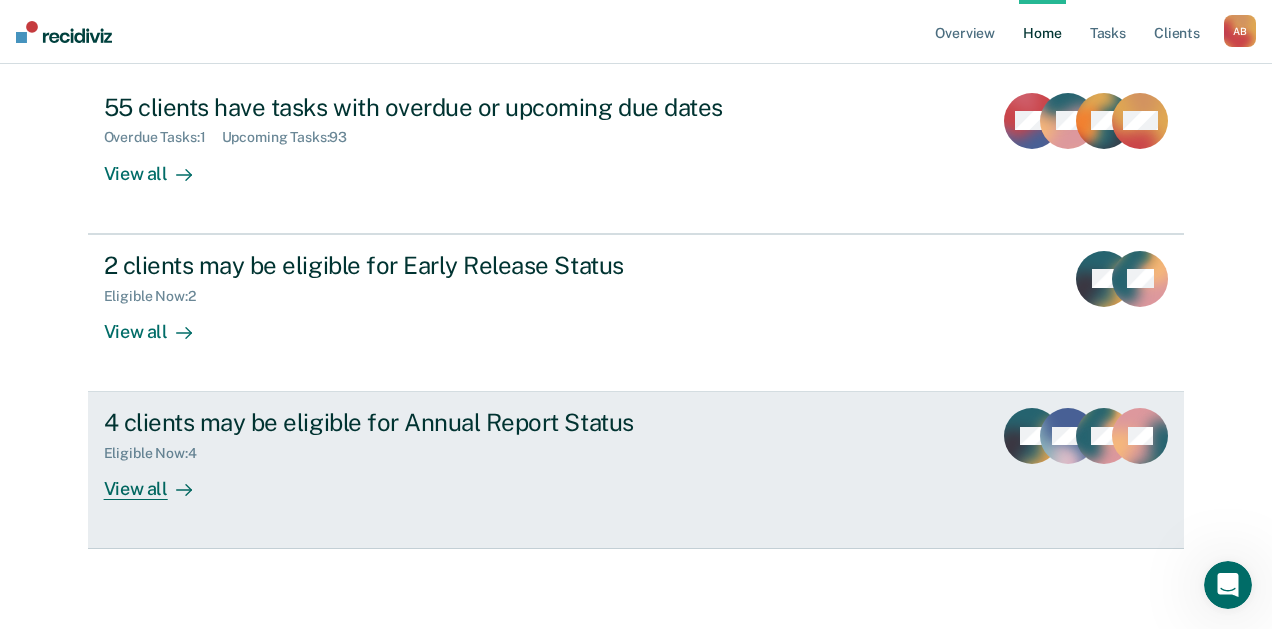 click on "Eligible Now :  4" at bounding box center (455, 449) 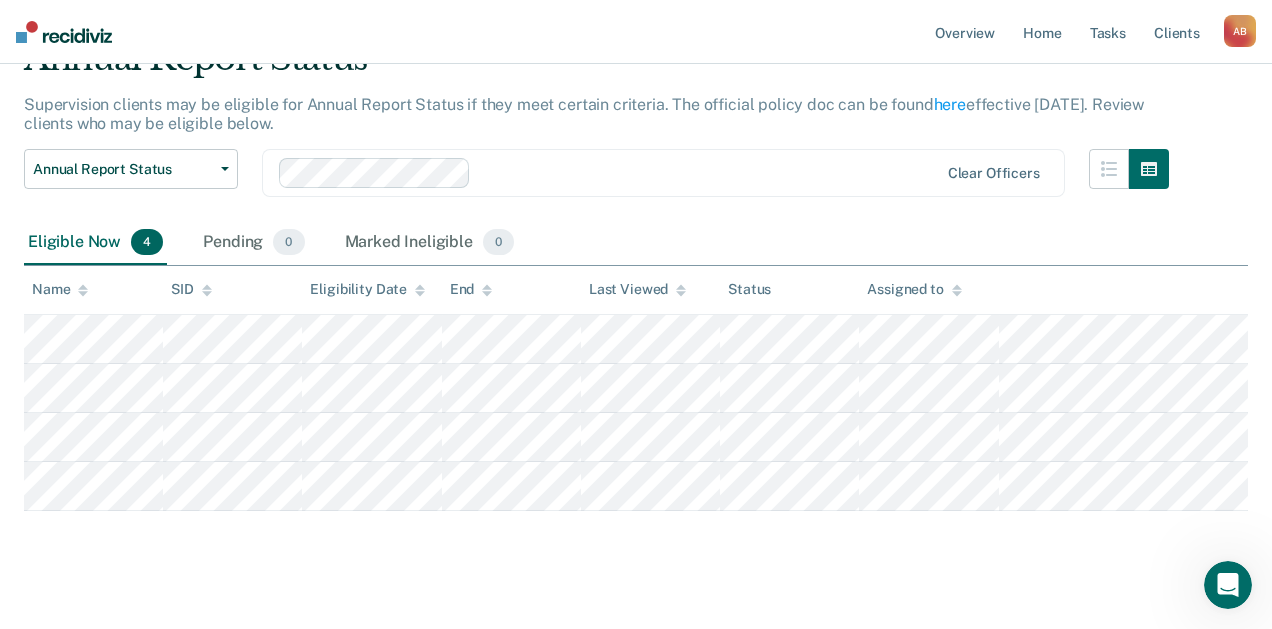 scroll, scrollTop: 0, scrollLeft: 0, axis: both 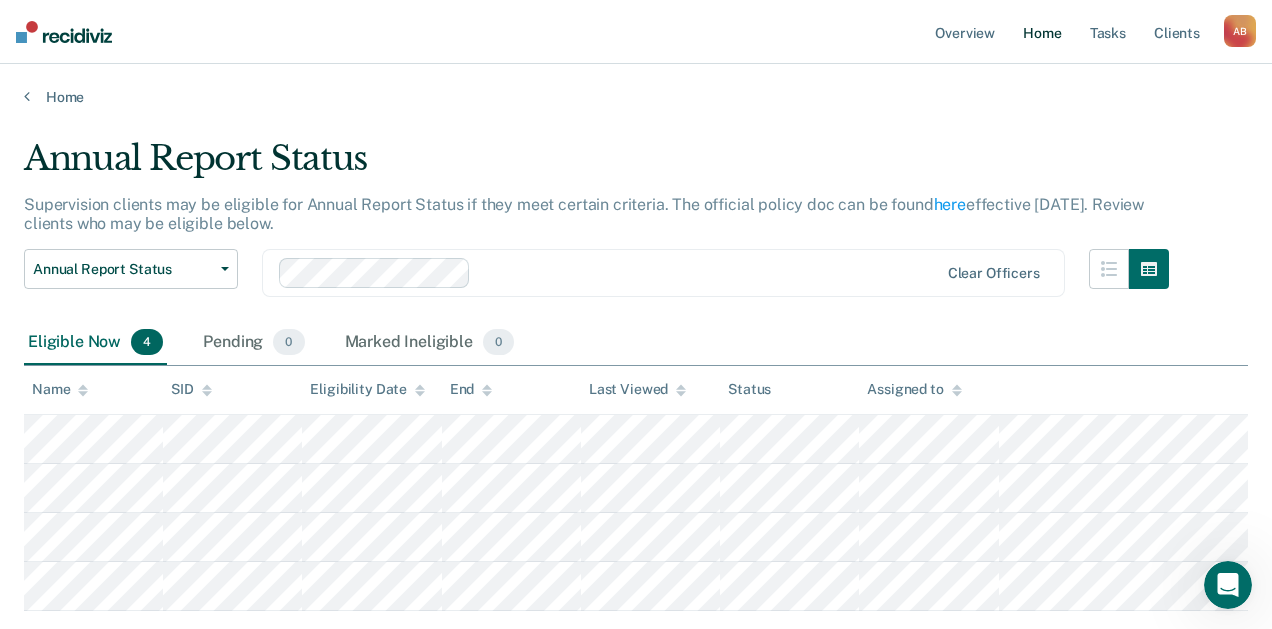 click on "Home" at bounding box center (1042, 32) 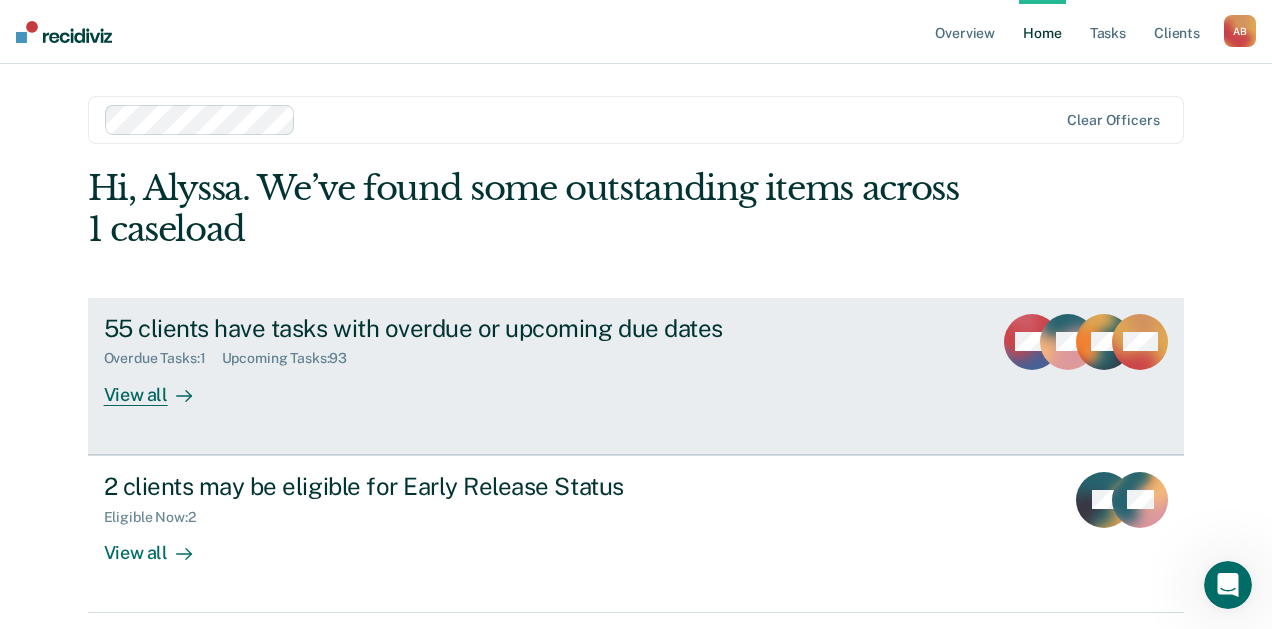 click on "55 clients have tasks with overdue or upcoming due dates" at bounding box center (455, 328) 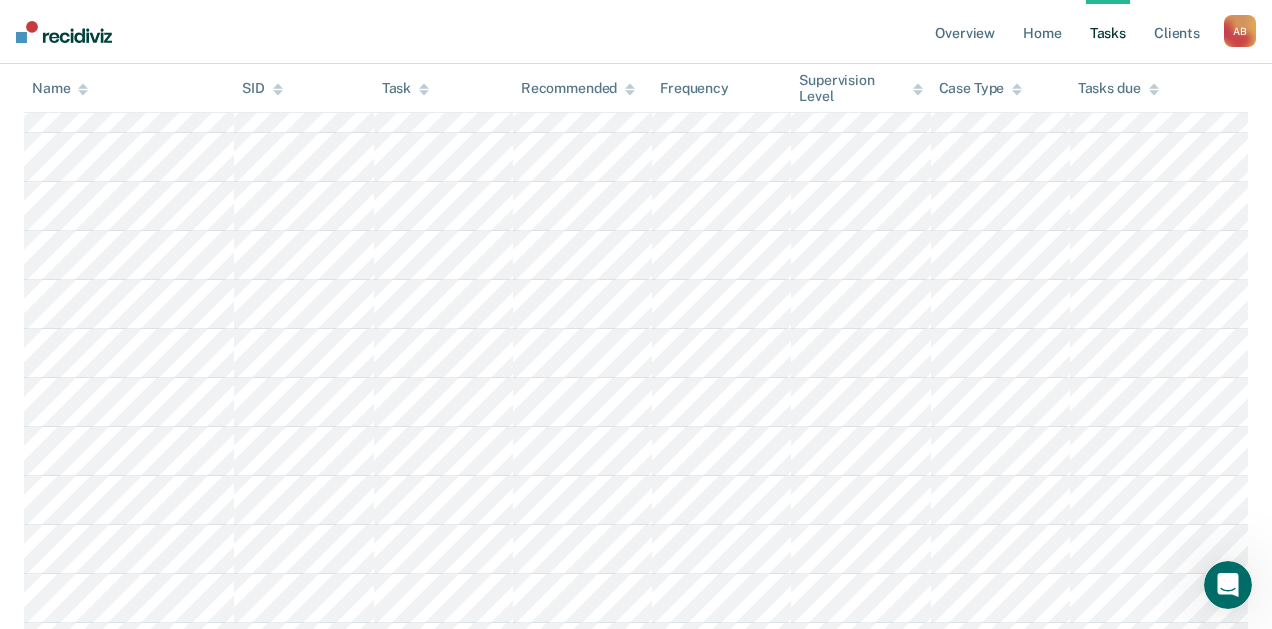 scroll, scrollTop: 400, scrollLeft: 0, axis: vertical 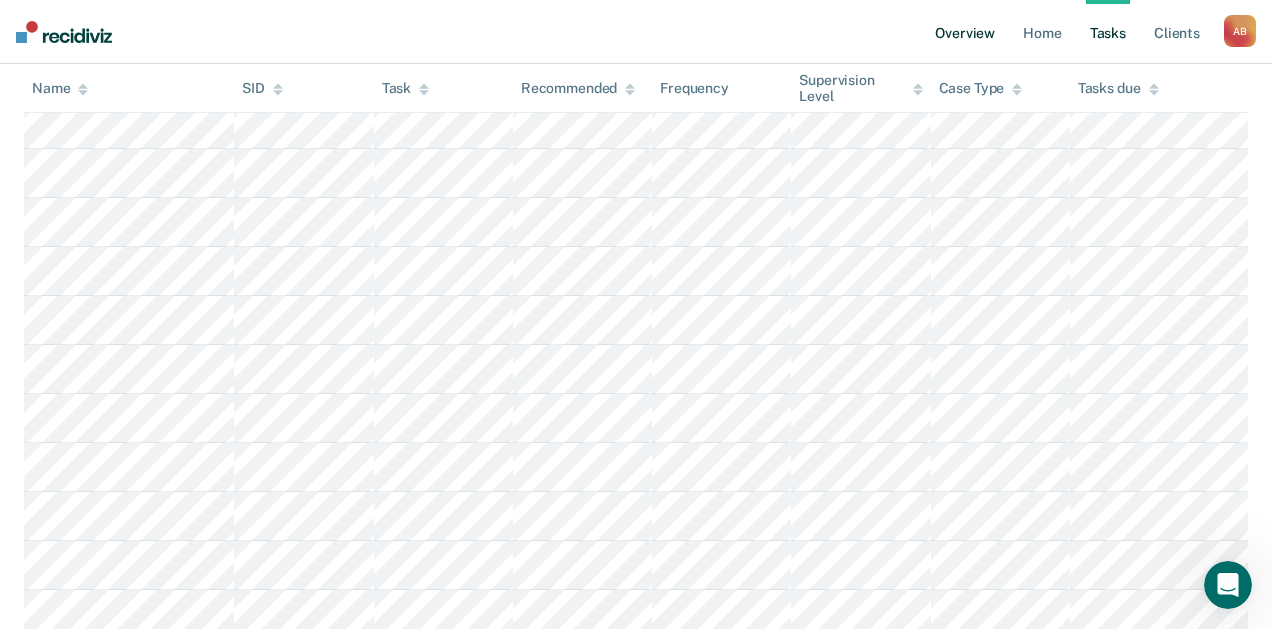 click on "Overview" at bounding box center [965, 32] 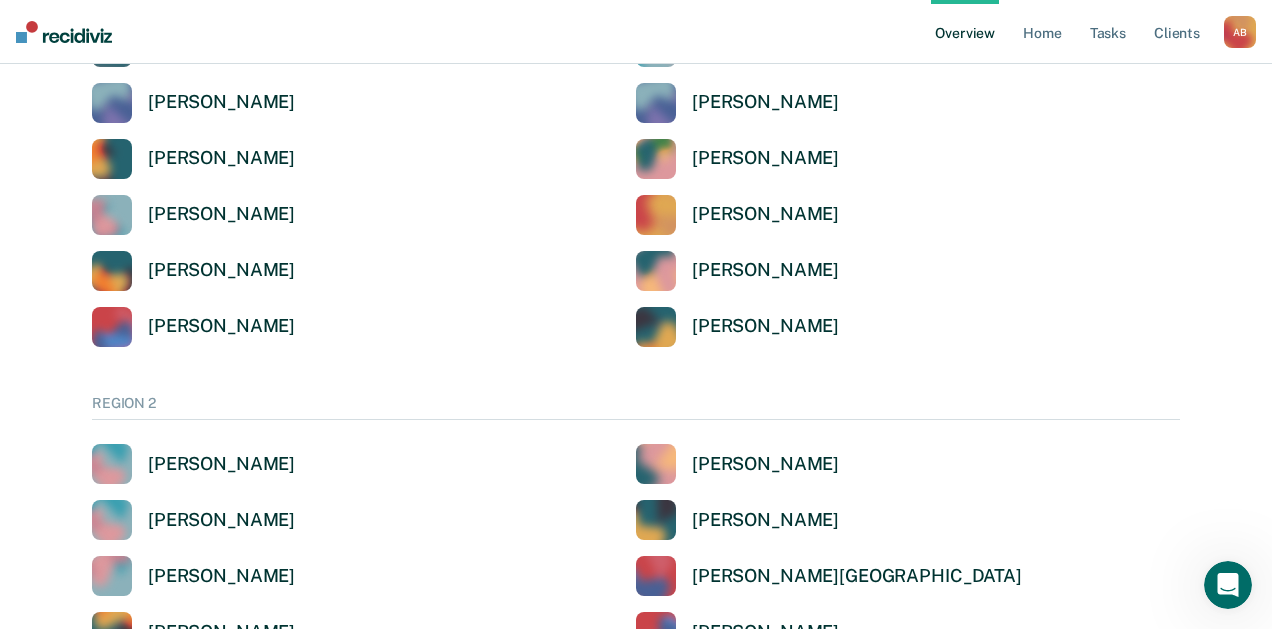 scroll, scrollTop: 0, scrollLeft: 0, axis: both 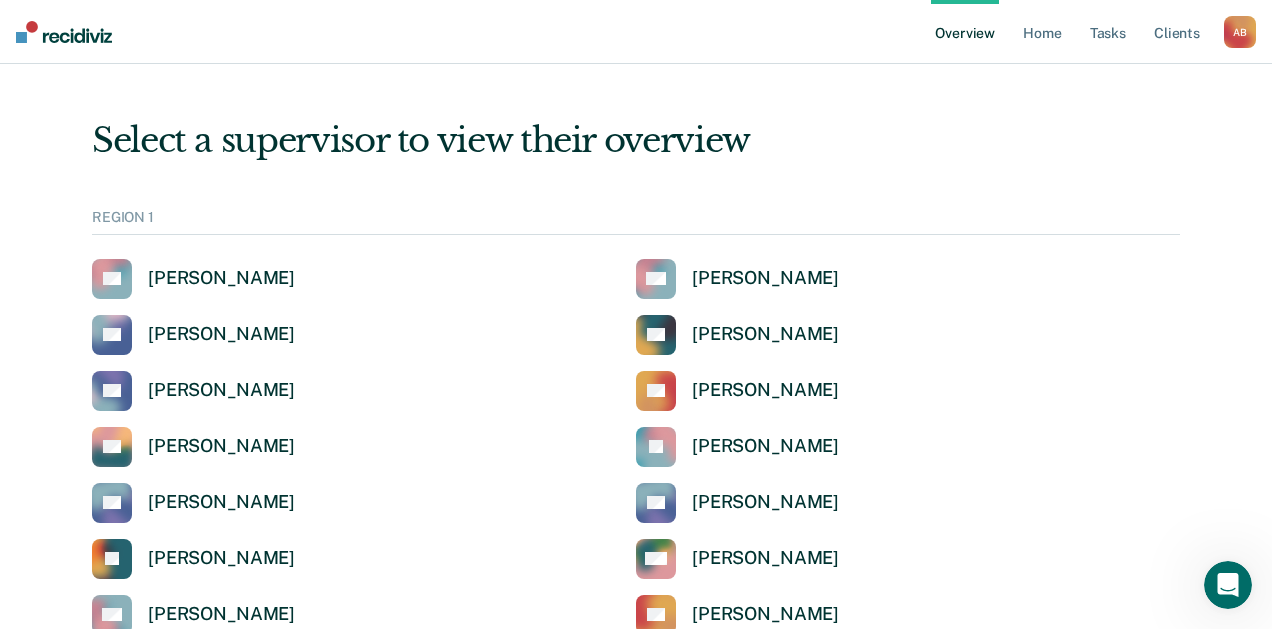 click on "REGION 1" at bounding box center (636, 222) 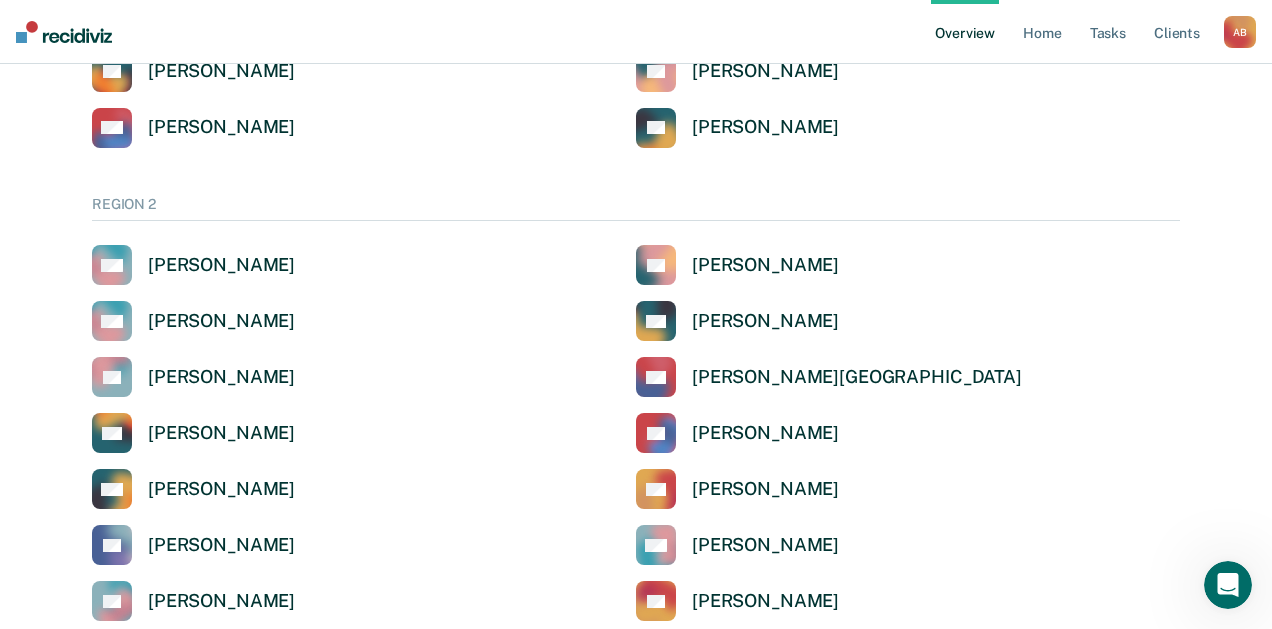 scroll, scrollTop: 600, scrollLeft: 0, axis: vertical 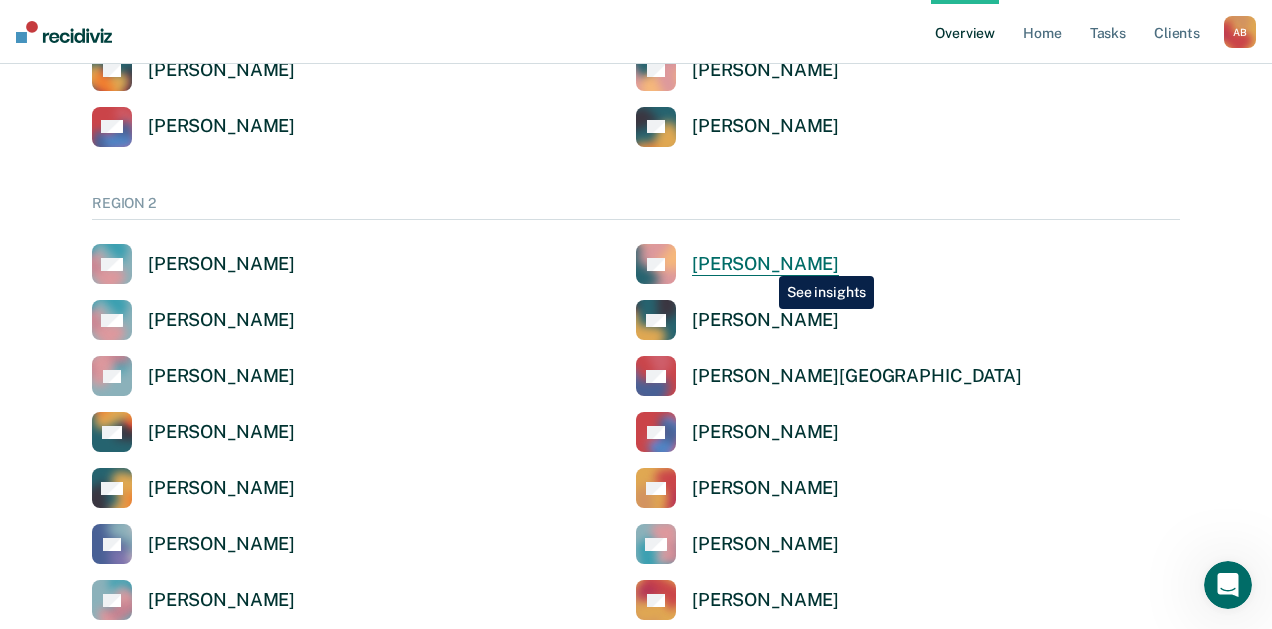 click on "[PERSON_NAME]" at bounding box center (765, 264) 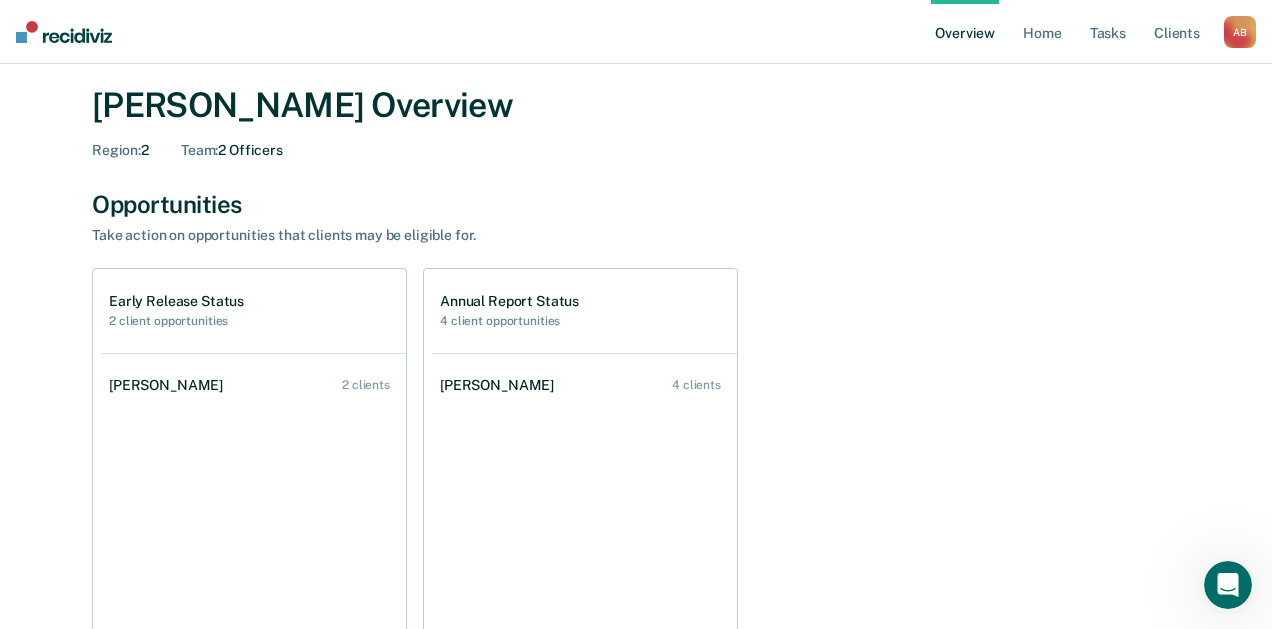 scroll, scrollTop: 0, scrollLeft: 0, axis: both 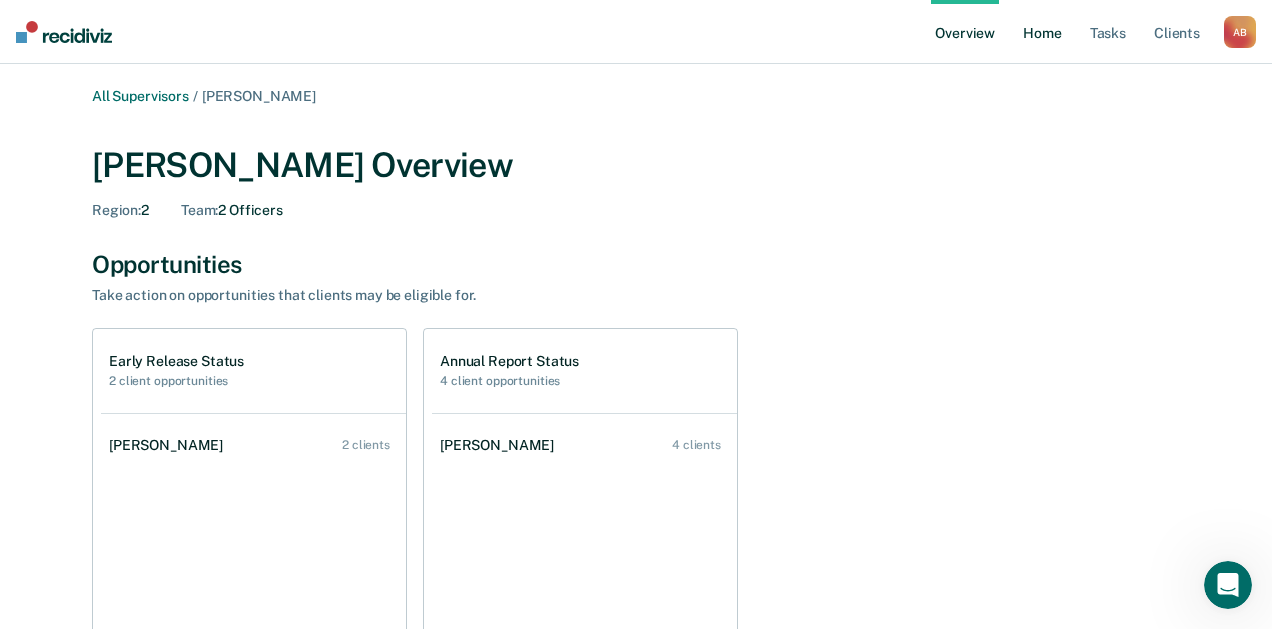 click on "Home" at bounding box center (1042, 32) 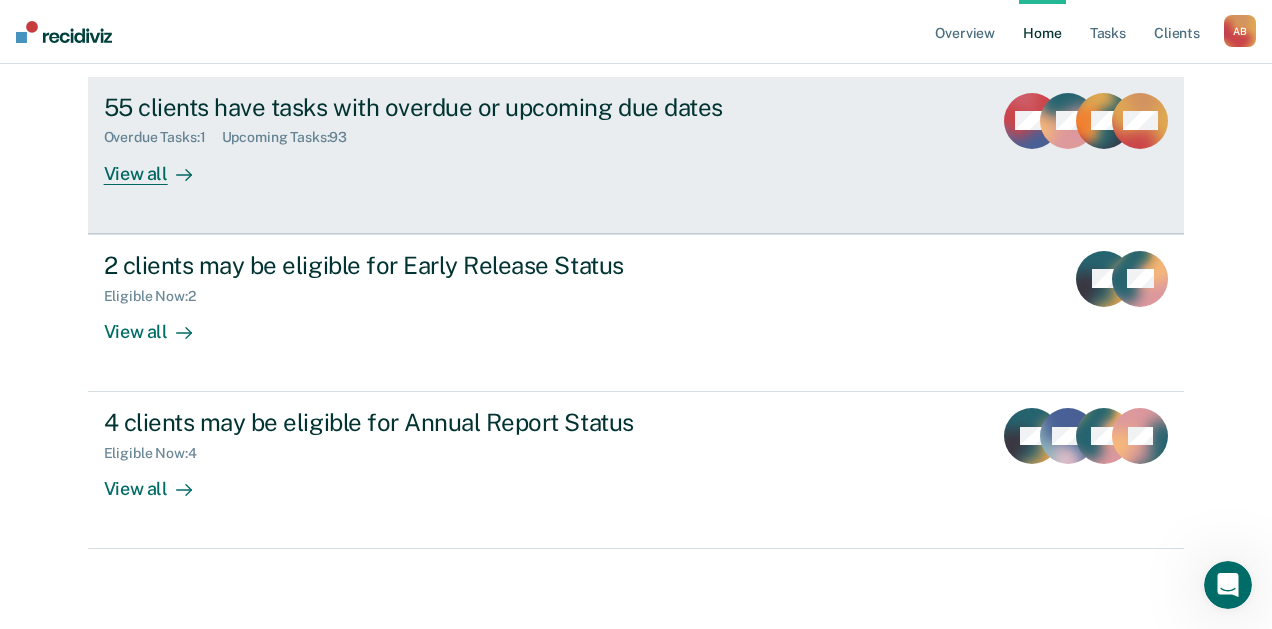 scroll, scrollTop: 121, scrollLeft: 0, axis: vertical 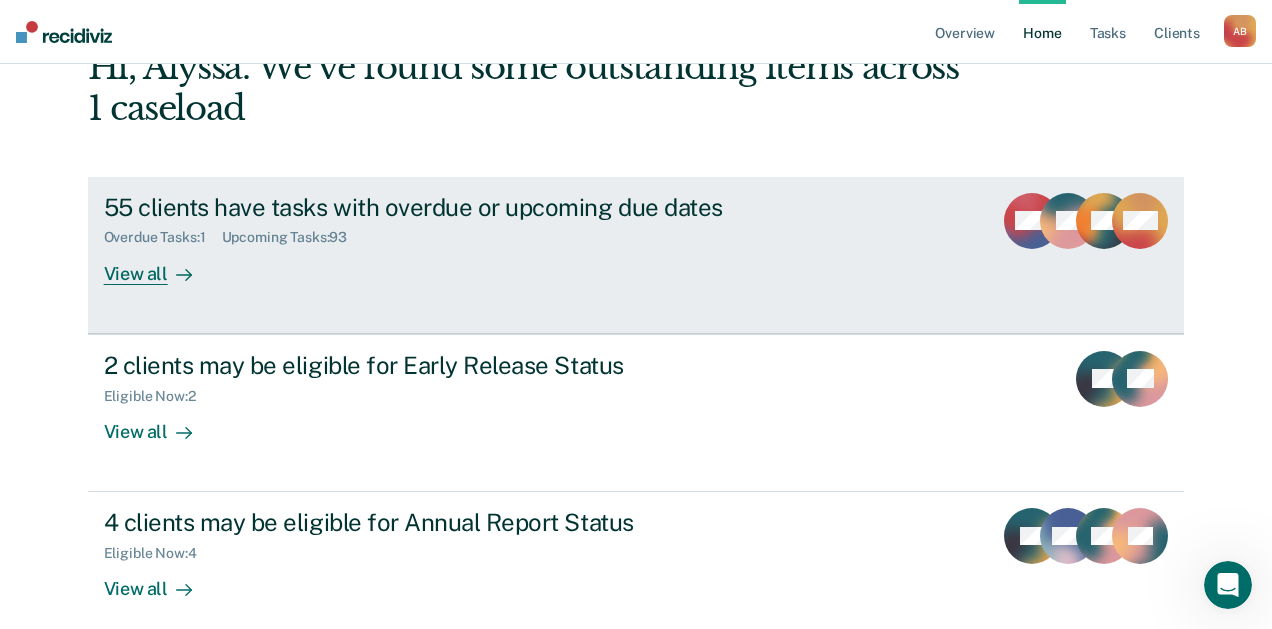 click on "55 clients have tasks with overdue or upcoming due dates" at bounding box center [455, 207] 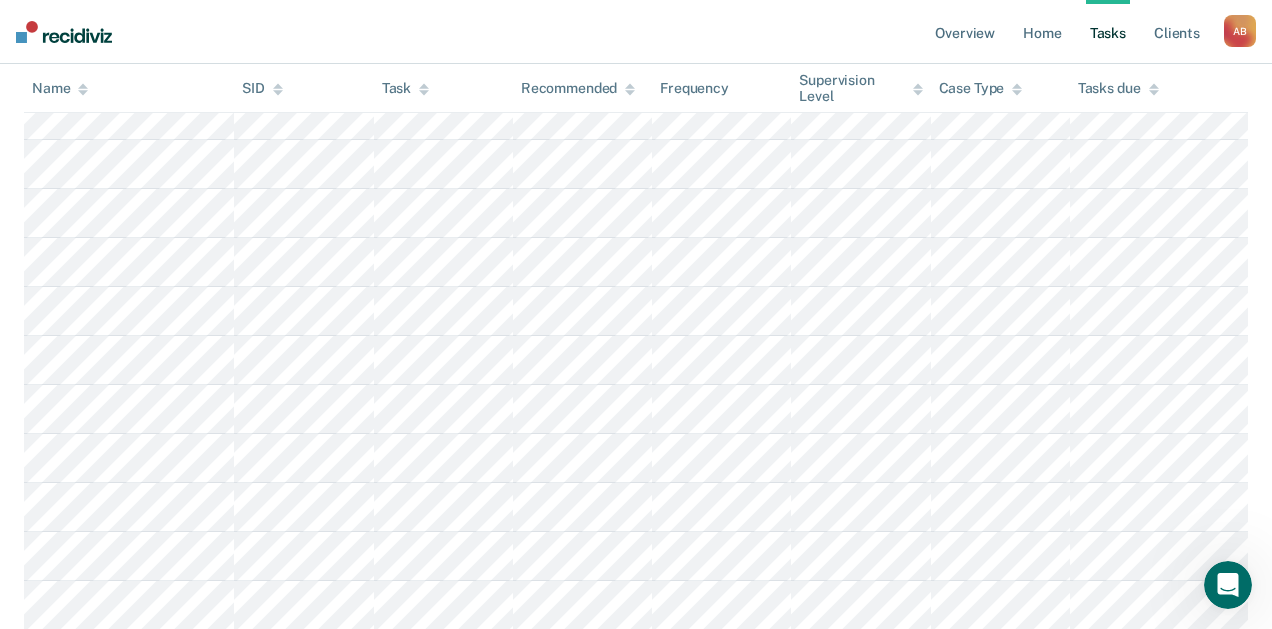 scroll, scrollTop: 1000, scrollLeft: 0, axis: vertical 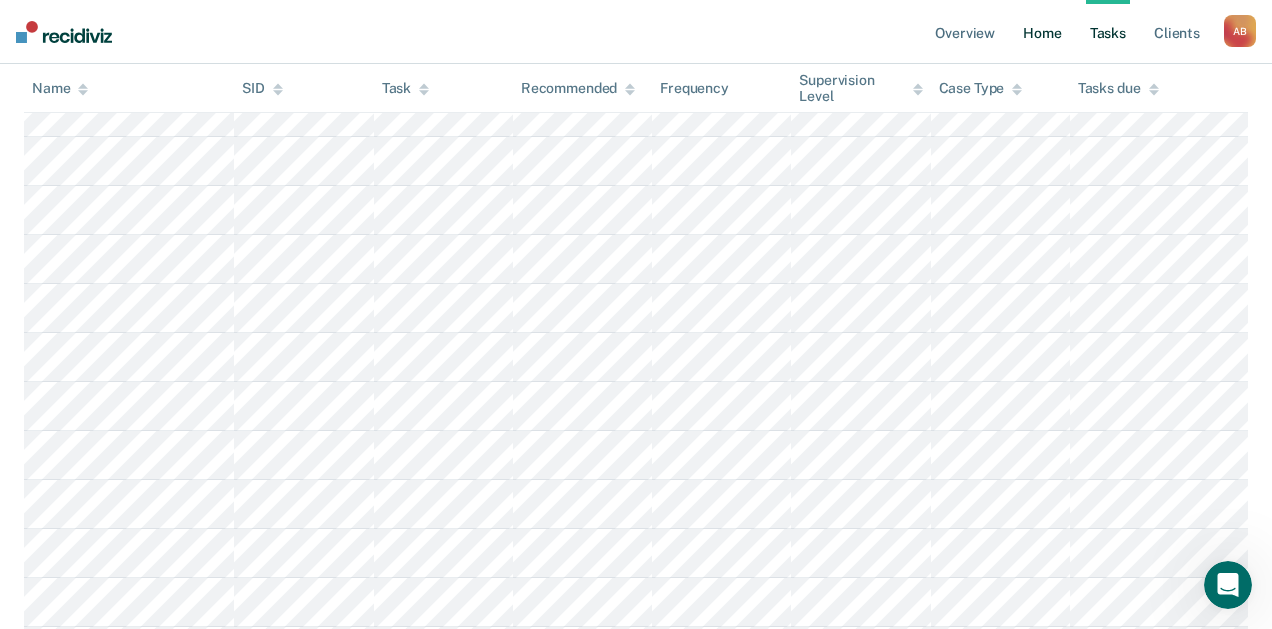 click on "Home" at bounding box center (1042, 32) 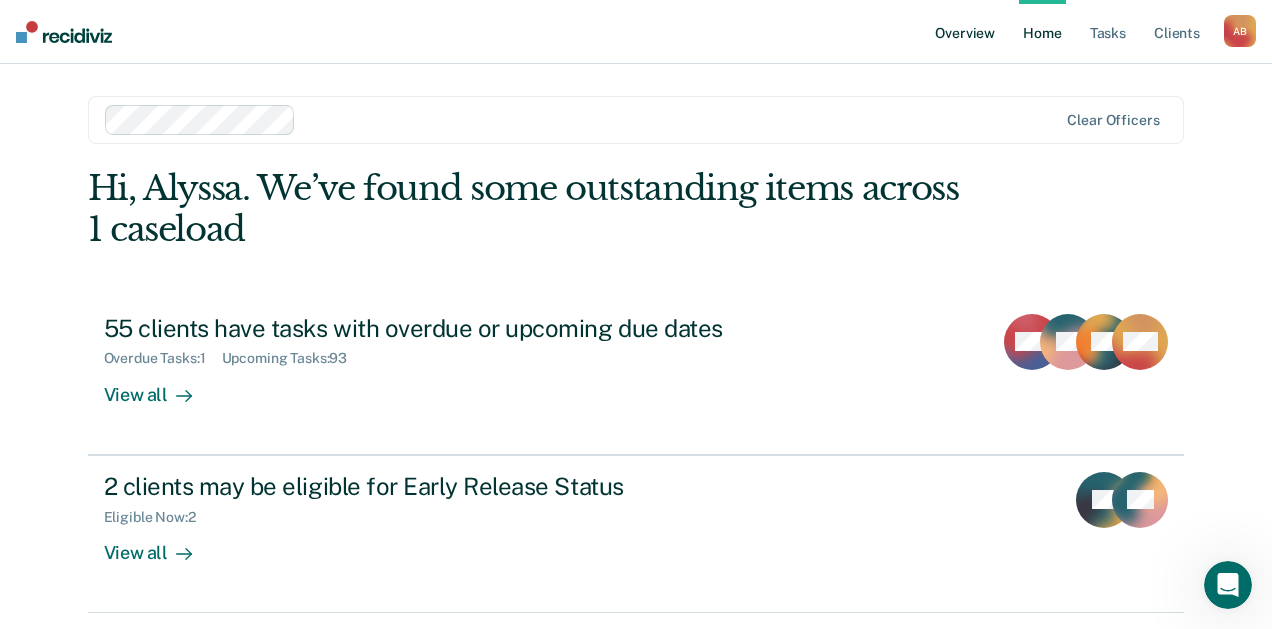 click on "Overview" at bounding box center (965, 32) 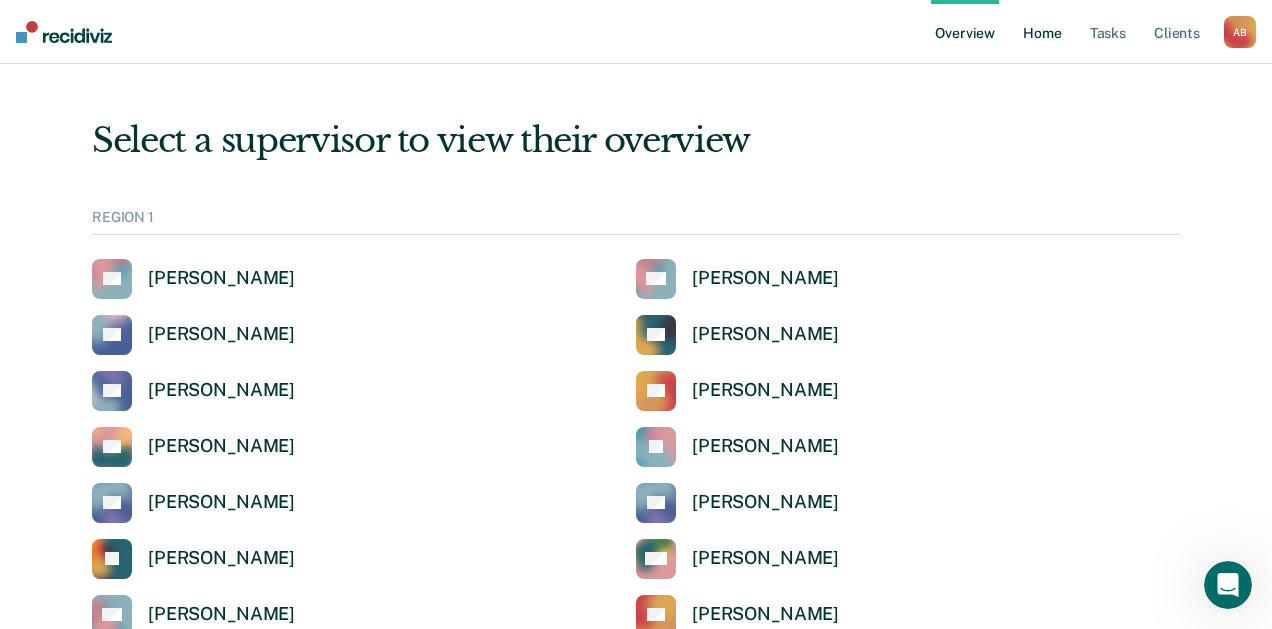 click on "Home" at bounding box center (1042, 32) 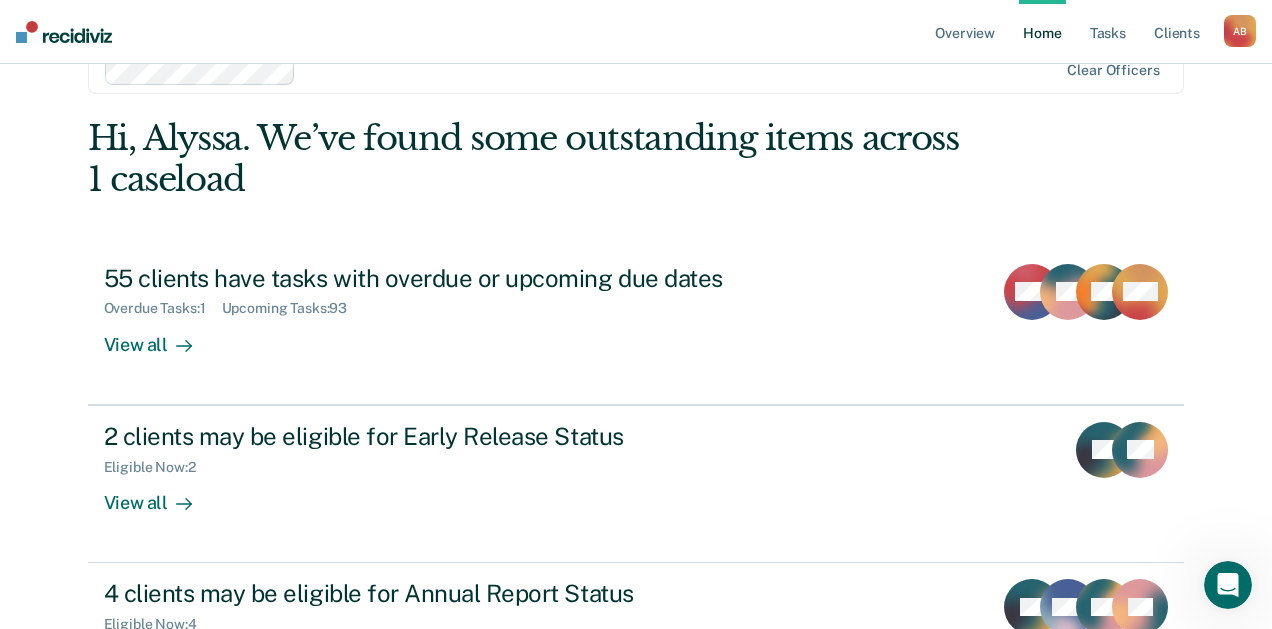 scroll, scrollTop: 0, scrollLeft: 0, axis: both 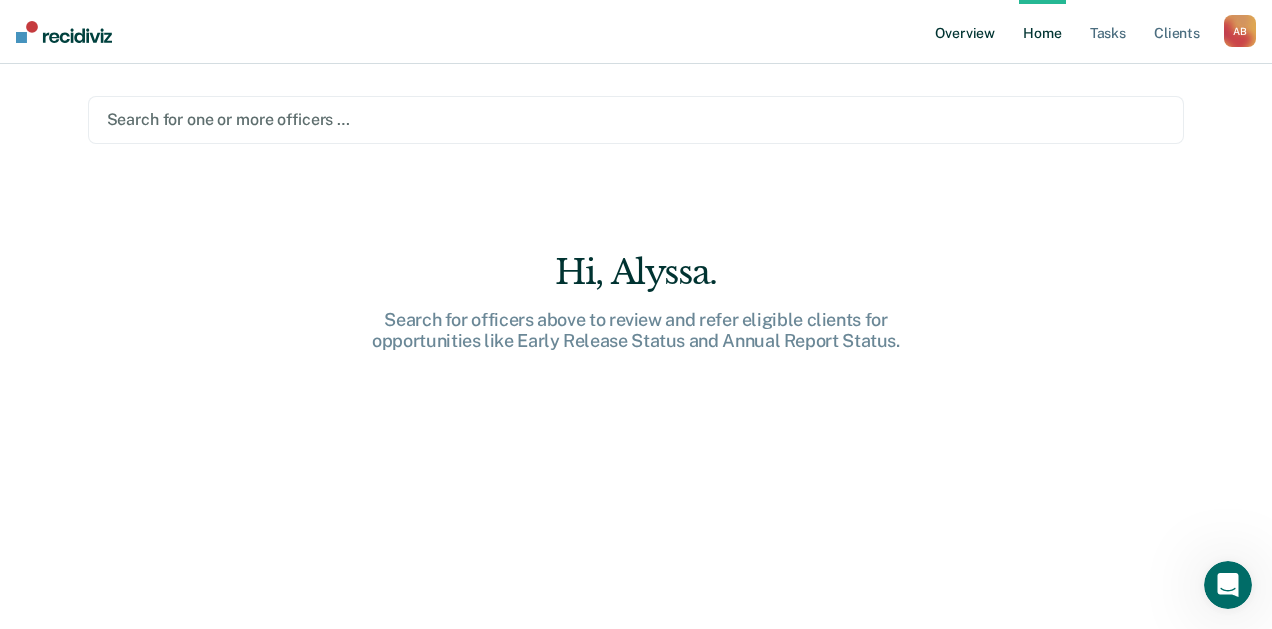 click on "Overview" at bounding box center (965, 32) 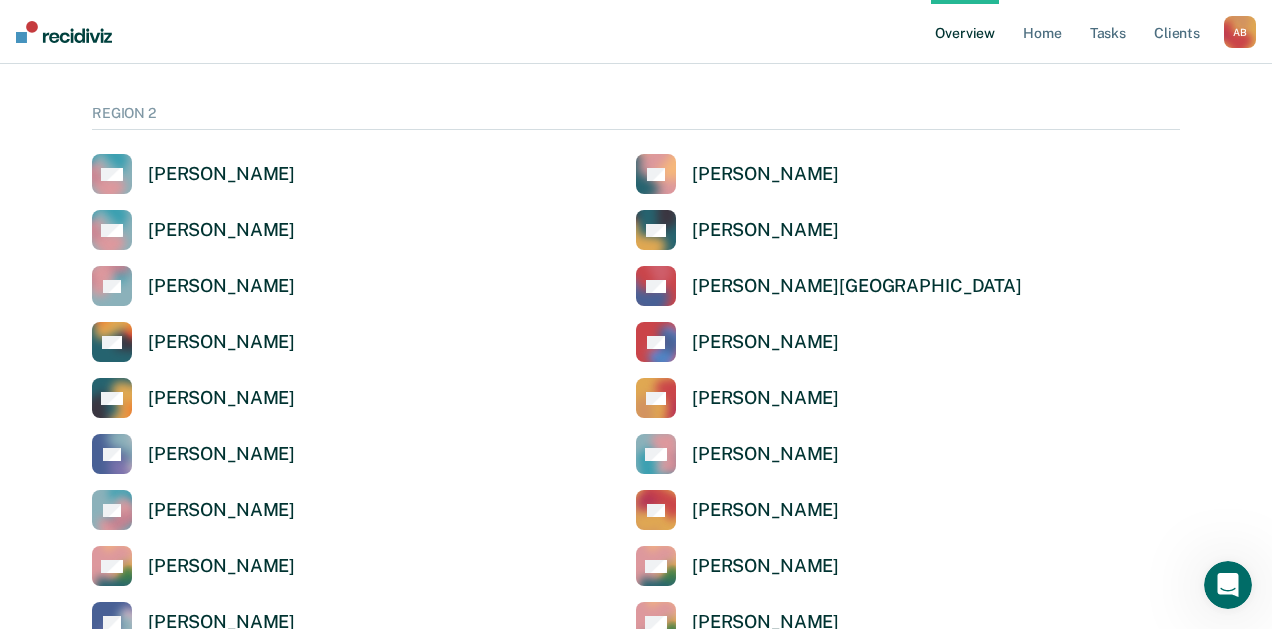 scroll, scrollTop: 700, scrollLeft: 0, axis: vertical 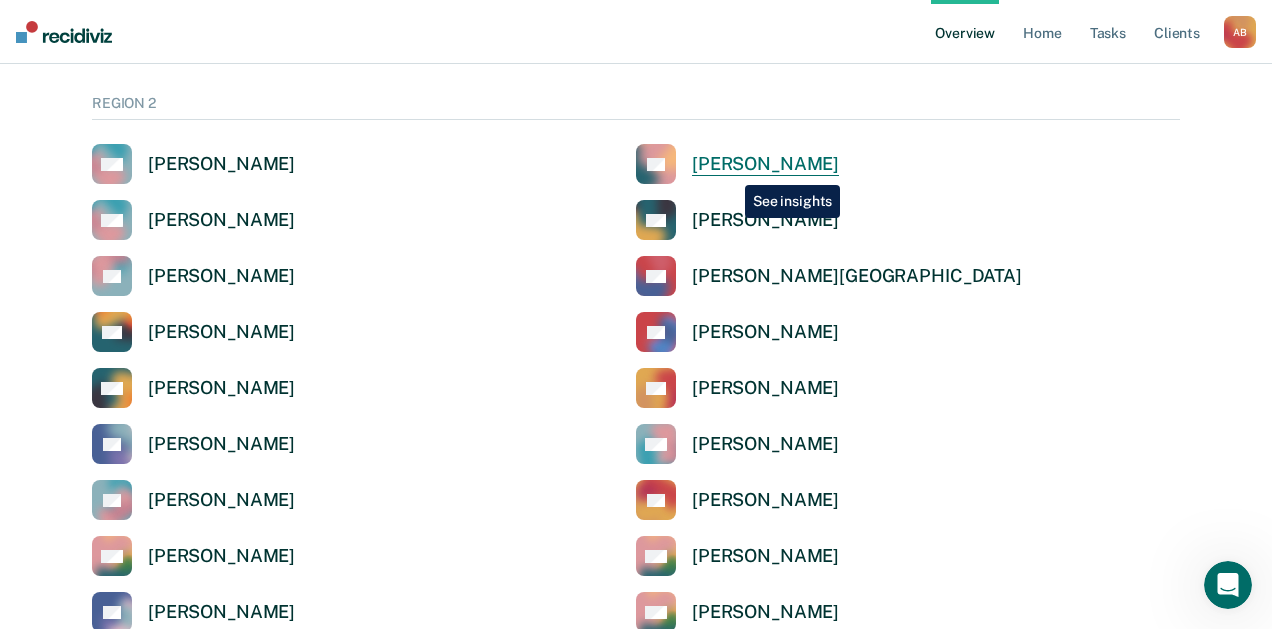 click on "[PERSON_NAME]" at bounding box center (765, 164) 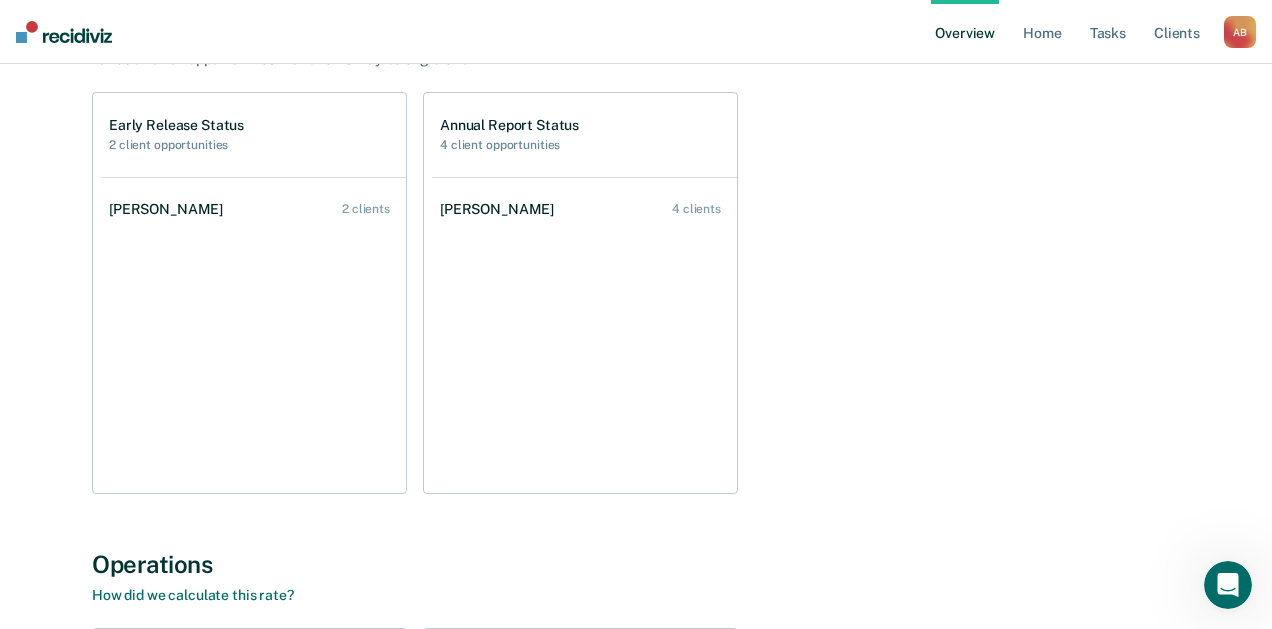 scroll, scrollTop: 200, scrollLeft: 0, axis: vertical 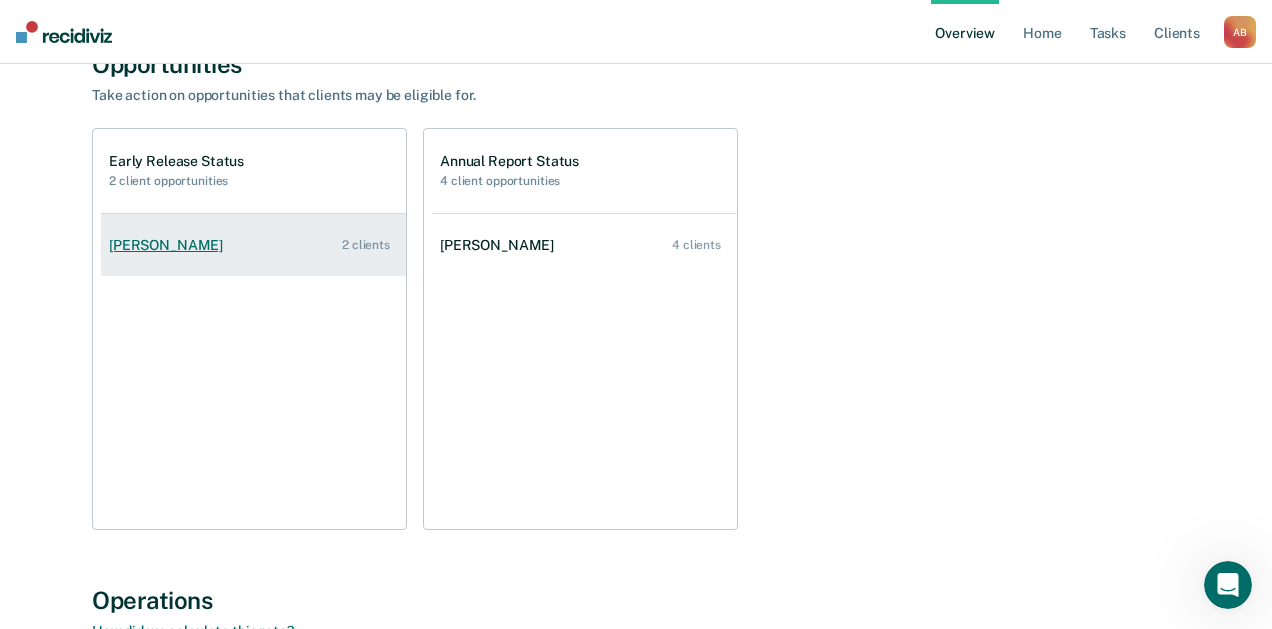 click on "[PERSON_NAME]" at bounding box center (170, 245) 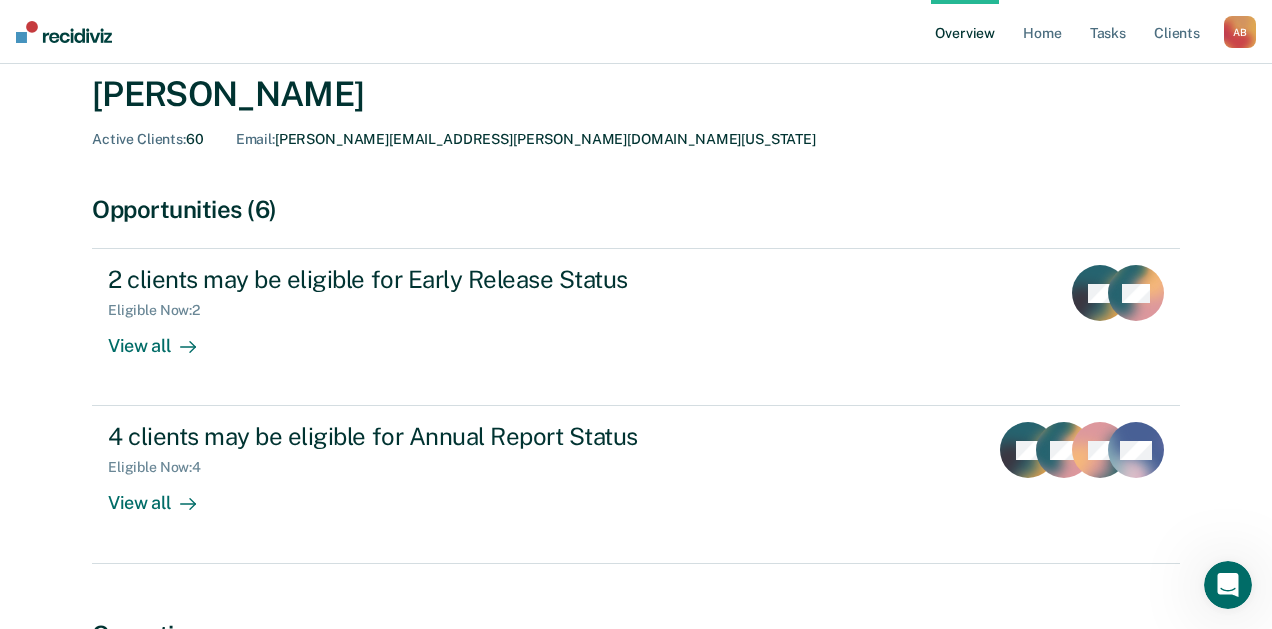 scroll, scrollTop: 0, scrollLeft: 0, axis: both 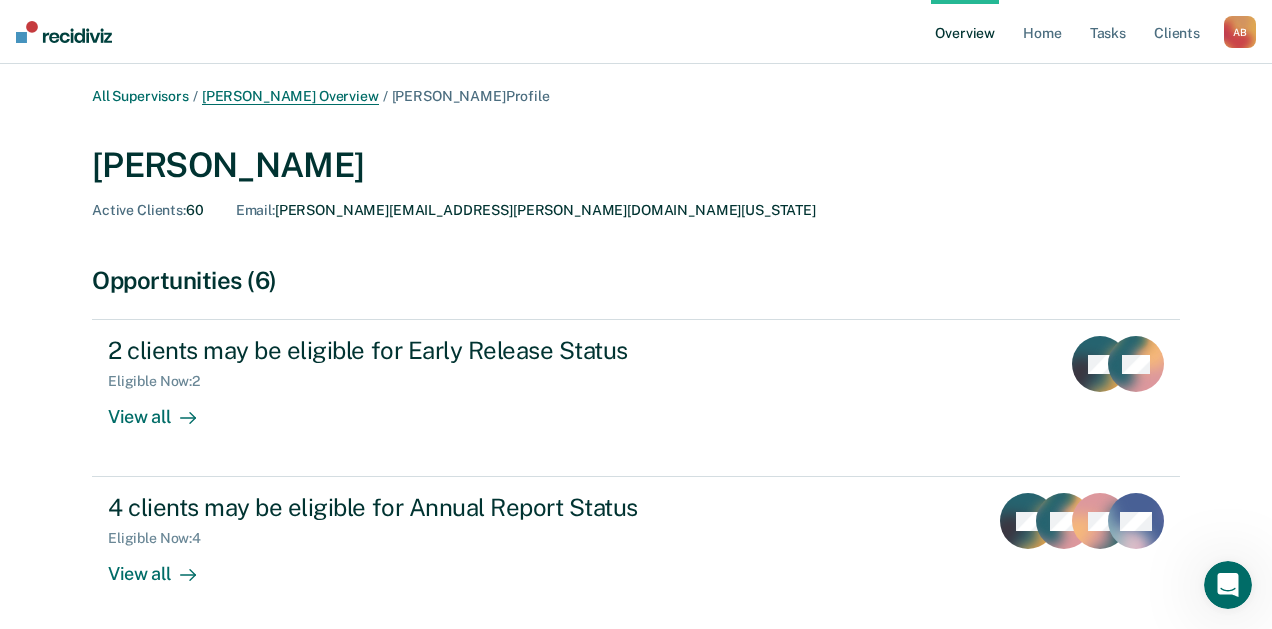 click on "[PERSON_NAME] Overview" at bounding box center [290, 96] 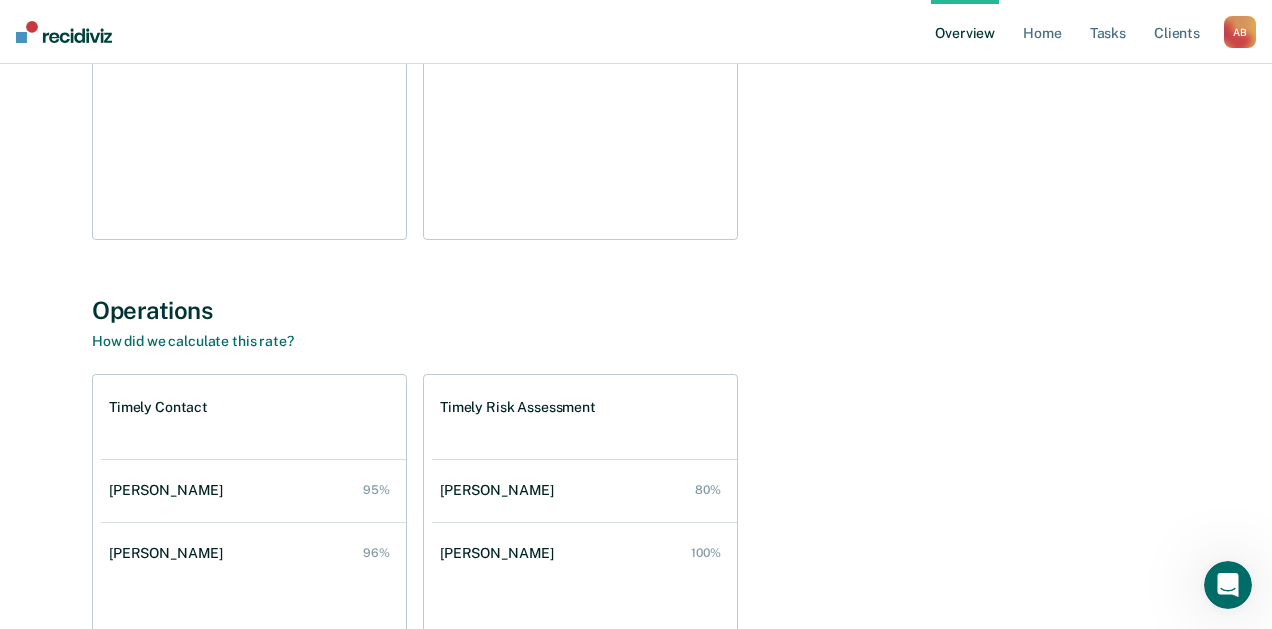 scroll, scrollTop: 600, scrollLeft: 0, axis: vertical 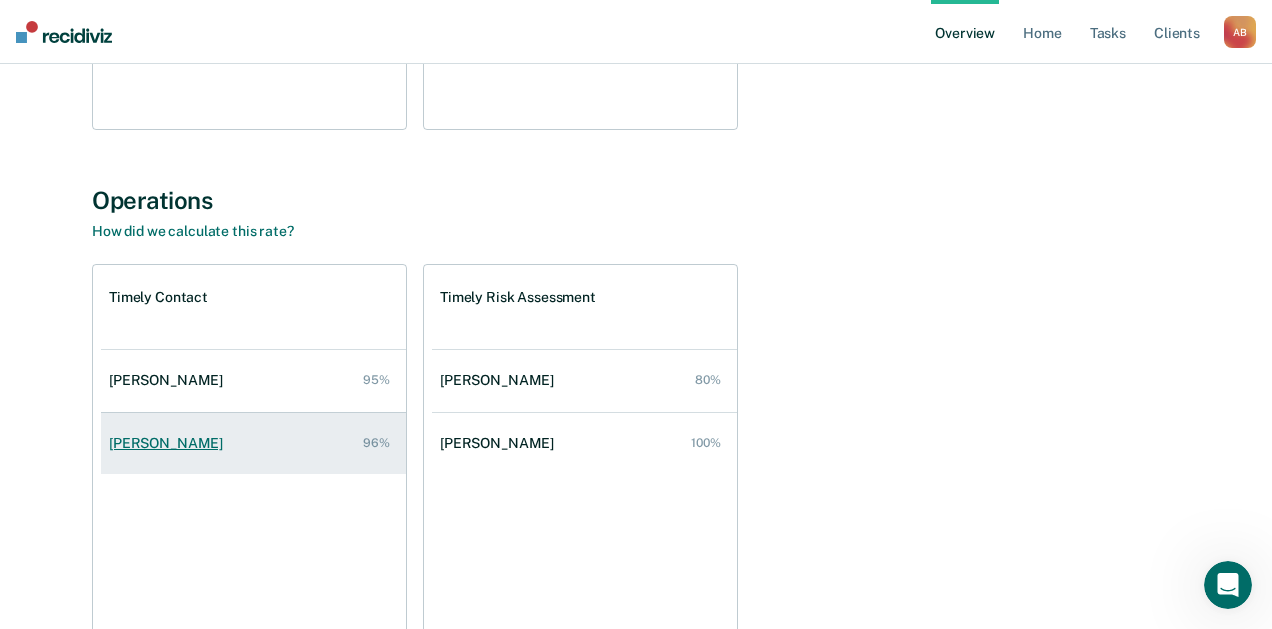 click on "[PERSON_NAME]" at bounding box center (170, 443) 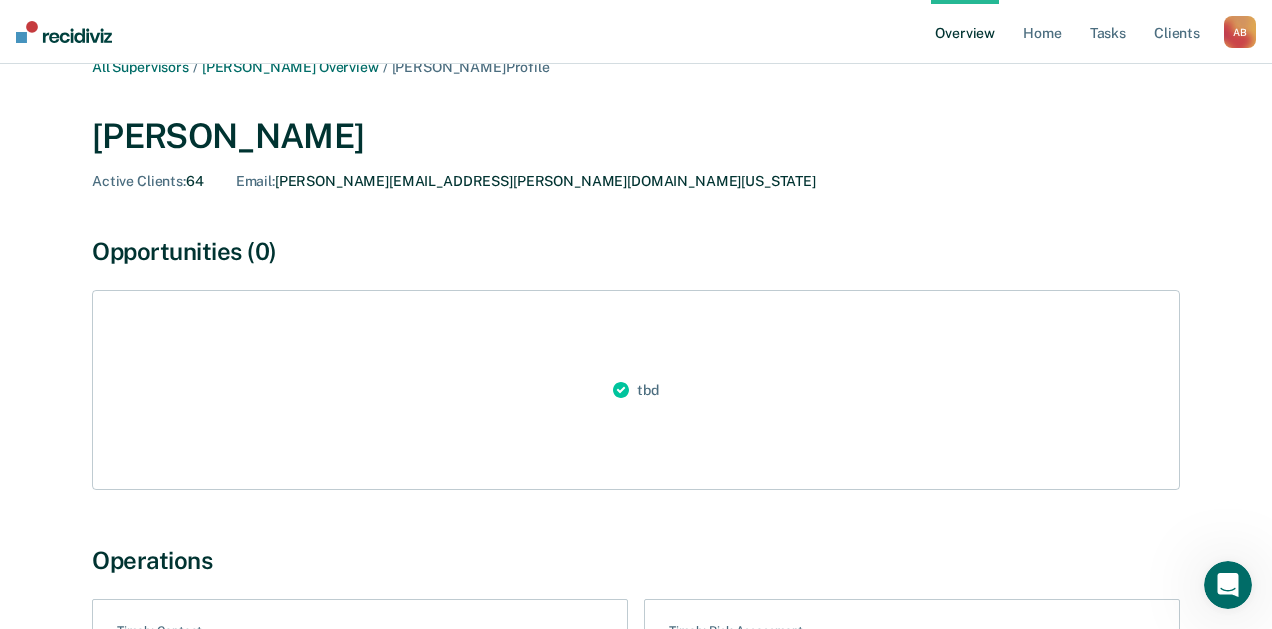 scroll, scrollTop: 0, scrollLeft: 0, axis: both 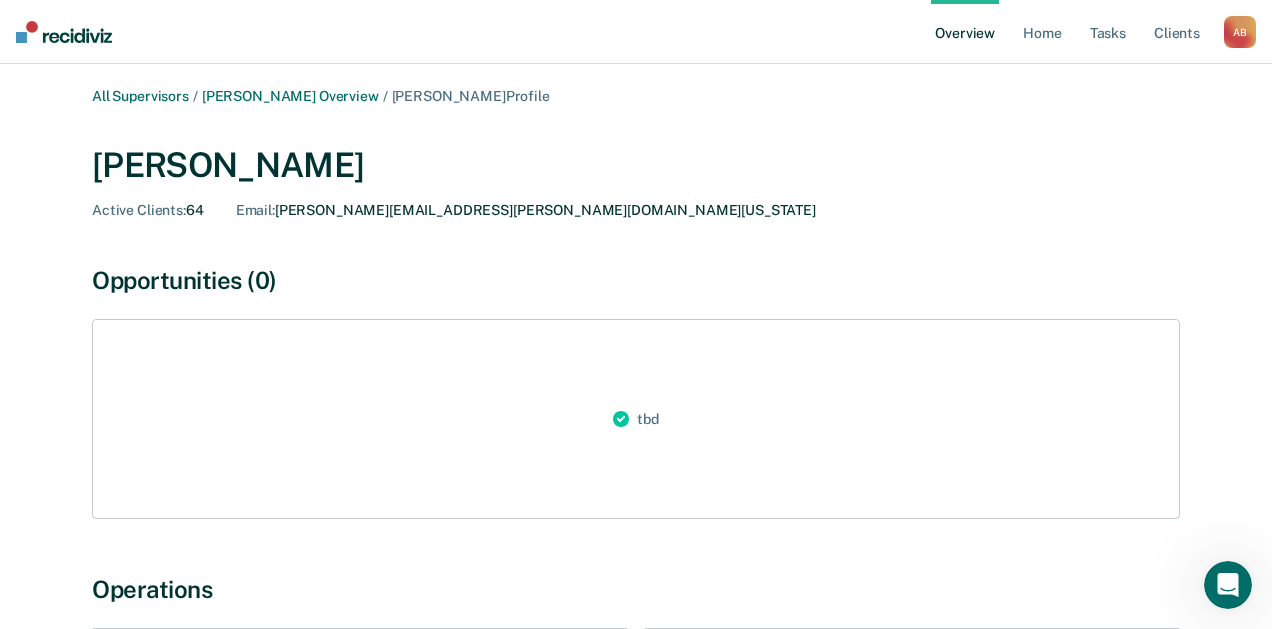 click on "Overview" at bounding box center [965, 32] 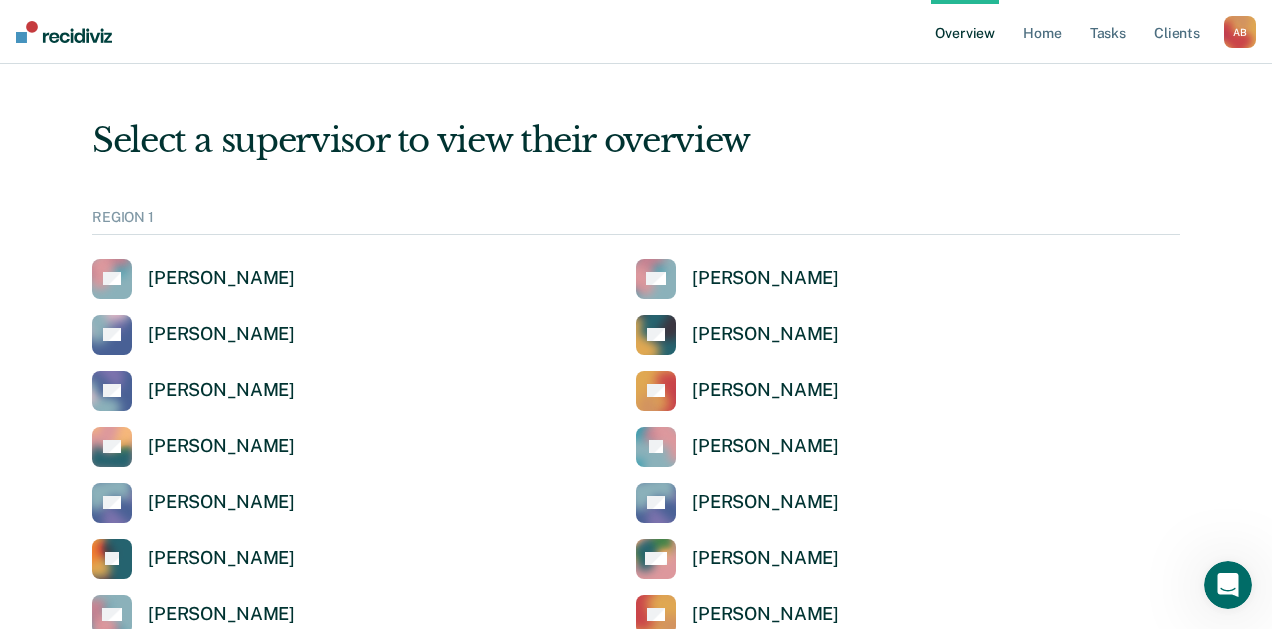 click on "A B" at bounding box center [1240, 32] 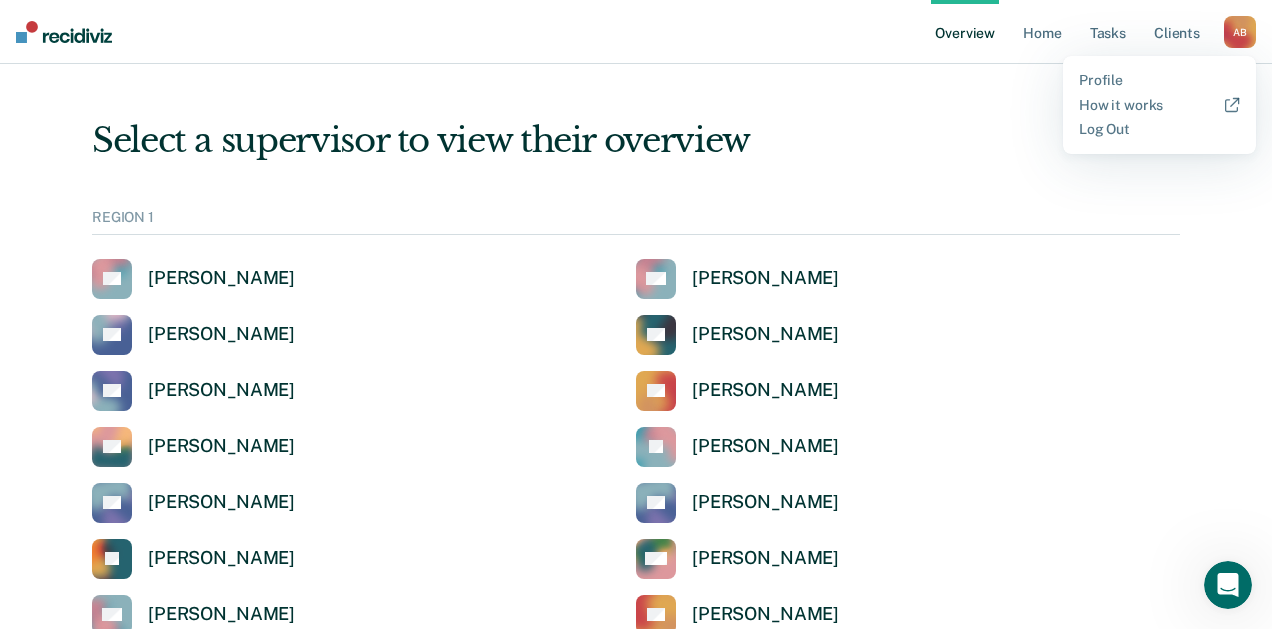 click on "Select a supervisor to view their overview REGION 1 AS [PERSON_NAME] AG [PERSON_NAME] AR [PERSON_NAME] AC [PERSON_NAME] AL [PERSON_NAME] CT [PERSON_NAME] ED [PERSON_NAME] JD [PERSON_NAME] KB [PERSON_NAME] KB [PERSON_NAME] [PERSON_NAME] MH [PERSON_NAME] RN [PERSON_NAME] RK [PERSON_NAME] SC [PERSON_NAME] SB [PERSON_NAME] SW [PERSON_NAME] TB Tamiya Bridges REGION 2 AM [PERSON_NAME] AB [PERSON_NAME] AM [PERSON_NAME] AO [PERSON_NAME] AS [PERSON_NAME] [PERSON_NAME][GEOGRAPHIC_DATA] BH [PERSON_NAME] CC [PERSON_NAME] CM [PERSON_NAME] CN [PERSON_NAME] CD [PERSON_NAME] [PERSON_NAME] [PERSON_NAME] [PERSON_NAME] DS [PERSON_NAME] [PERSON_NAME] [PERSON_NAME] DC [PERSON_NAME] DW [PERSON_NAME] [PERSON_NAME] [PERSON_NAME] [PERSON_NAME] FF [PERSON_NAME] GB [PERSON_NAME] HN [PERSON_NAME] [PERSON_NAME] [PERSON_NAME] [PERSON_NAME] KV [PERSON_NAME] [PERSON_NAME] [PERSON_NAME] [PERSON_NAME] [PERSON_NAME] KS [PERSON_NAME] KW Kenya [PERSON_NAME] [PERSON_NAME] [PERSON_NAME] LE [PERSON_NAME] [PERSON_NAME] LO" at bounding box center [636, 3058] 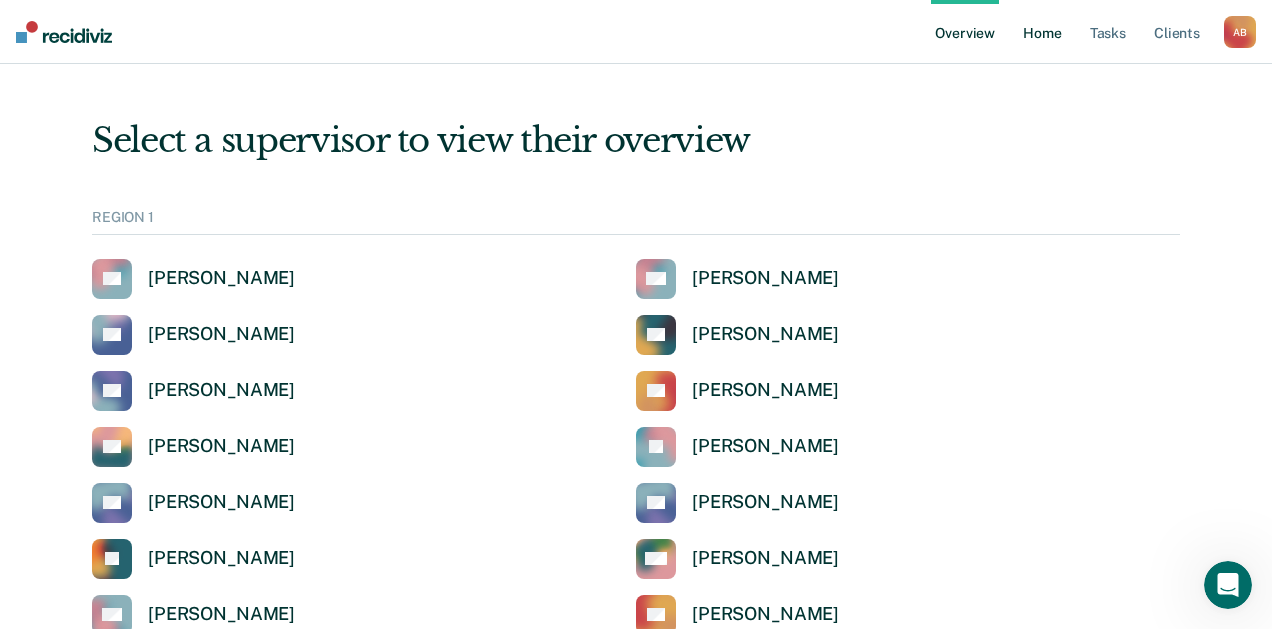 click on "Home" at bounding box center (1042, 32) 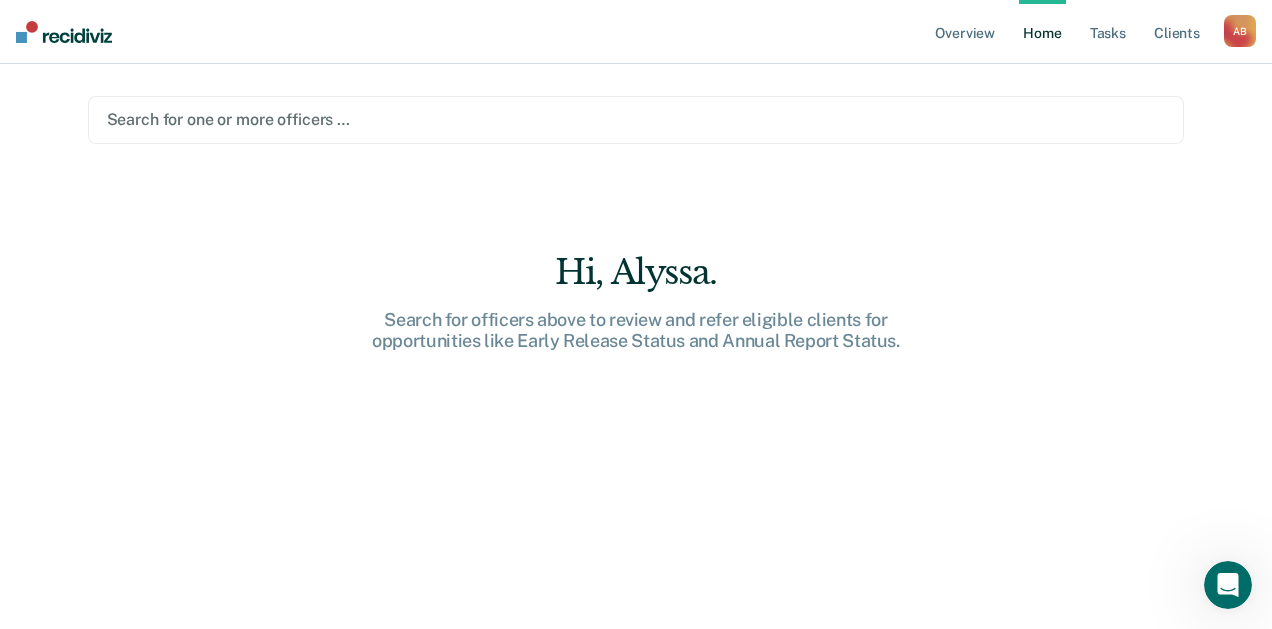 click on "Home" at bounding box center [1042, 32] 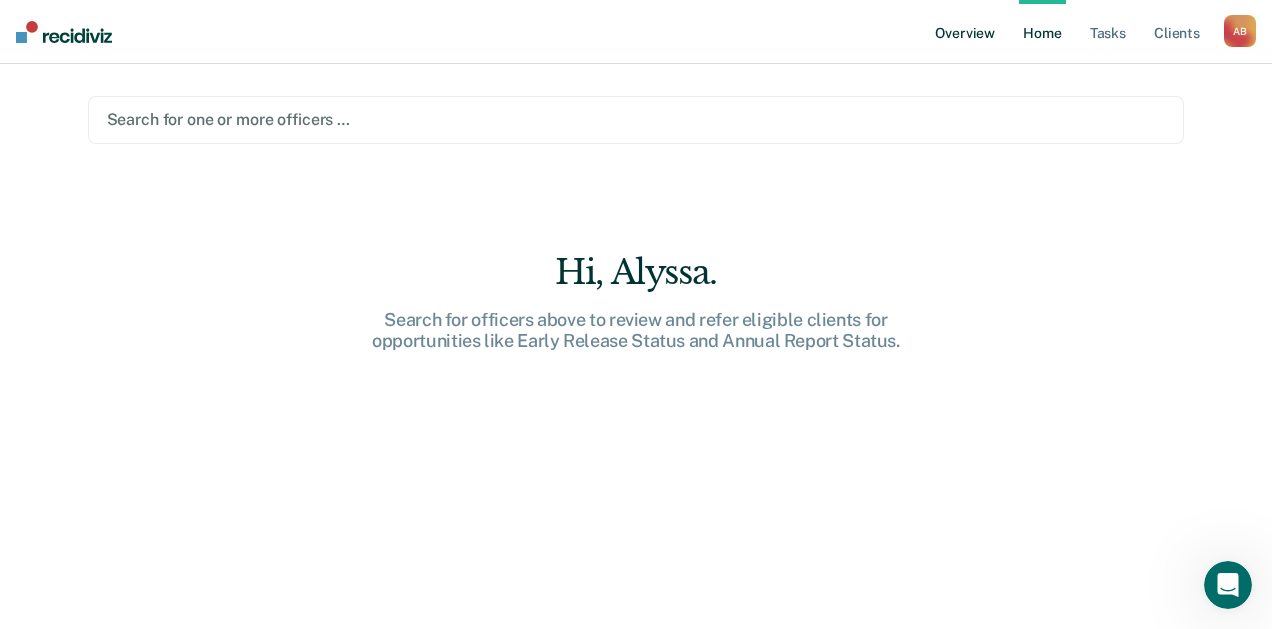 click on "Overview" at bounding box center [965, 32] 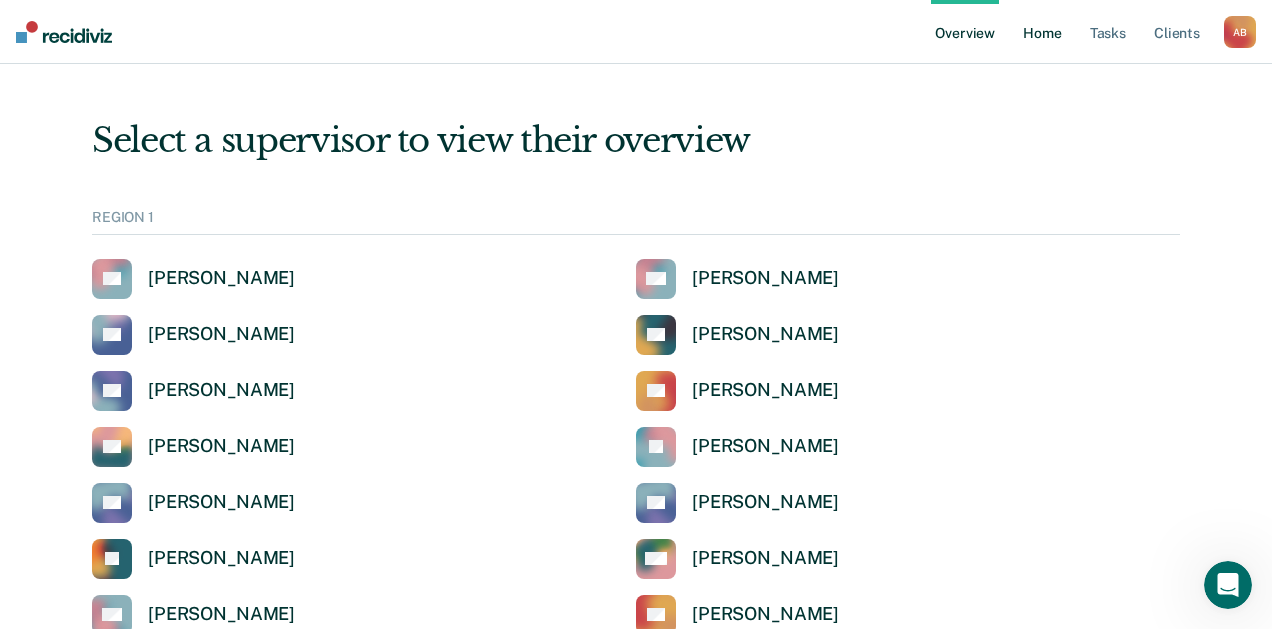 click on "Home" at bounding box center (1042, 32) 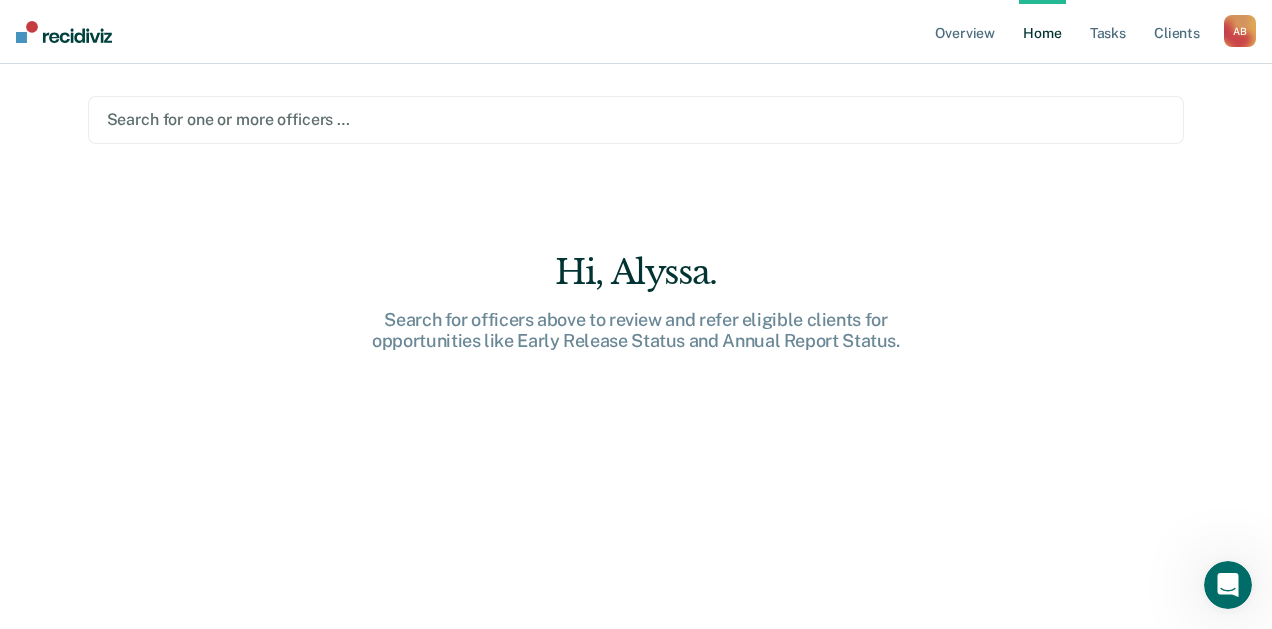 click on "Overview Home Tasks Client s" at bounding box center (1077, 32) 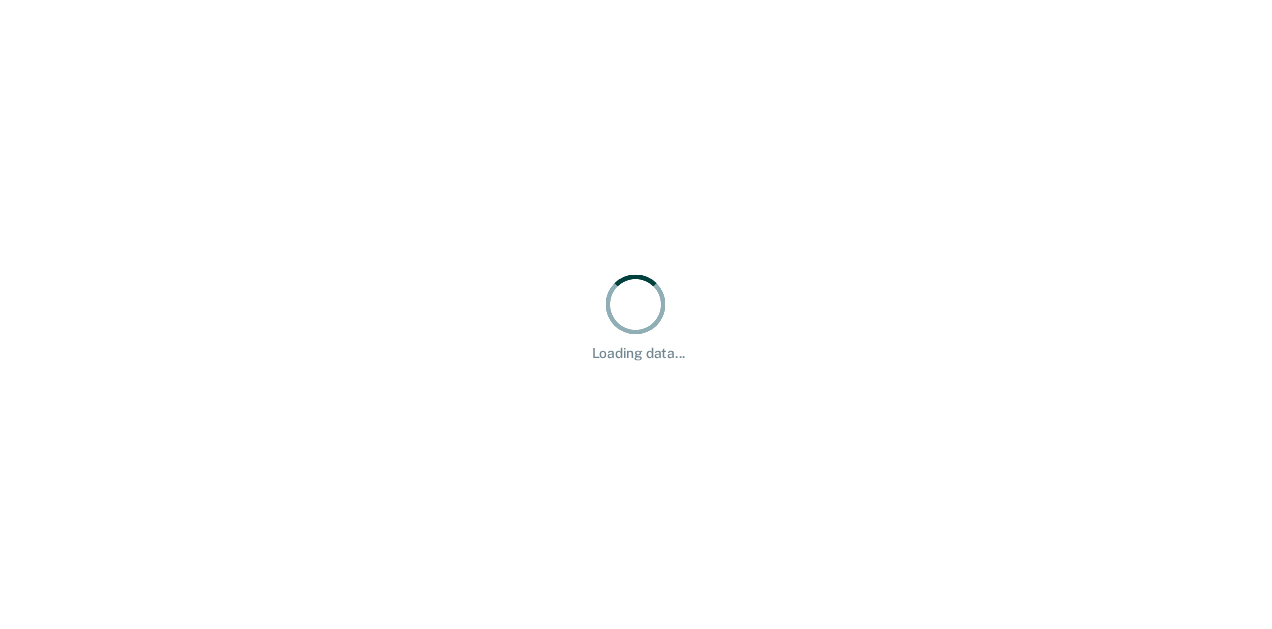 scroll, scrollTop: 0, scrollLeft: 0, axis: both 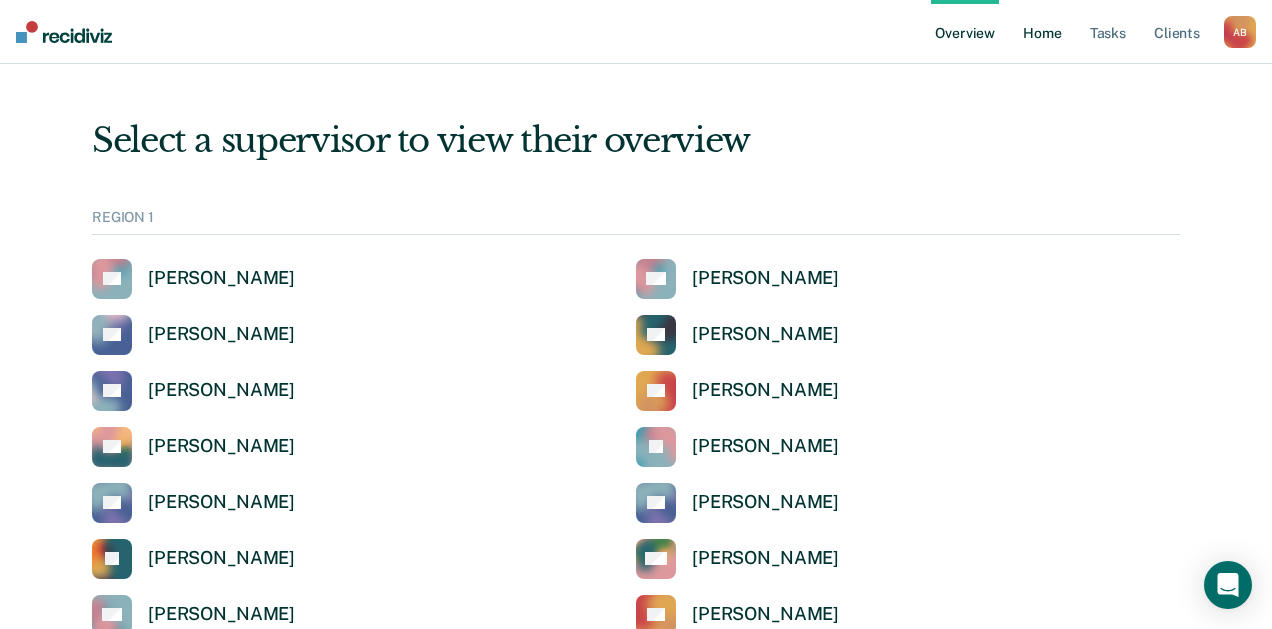click on "Home" at bounding box center [1042, 32] 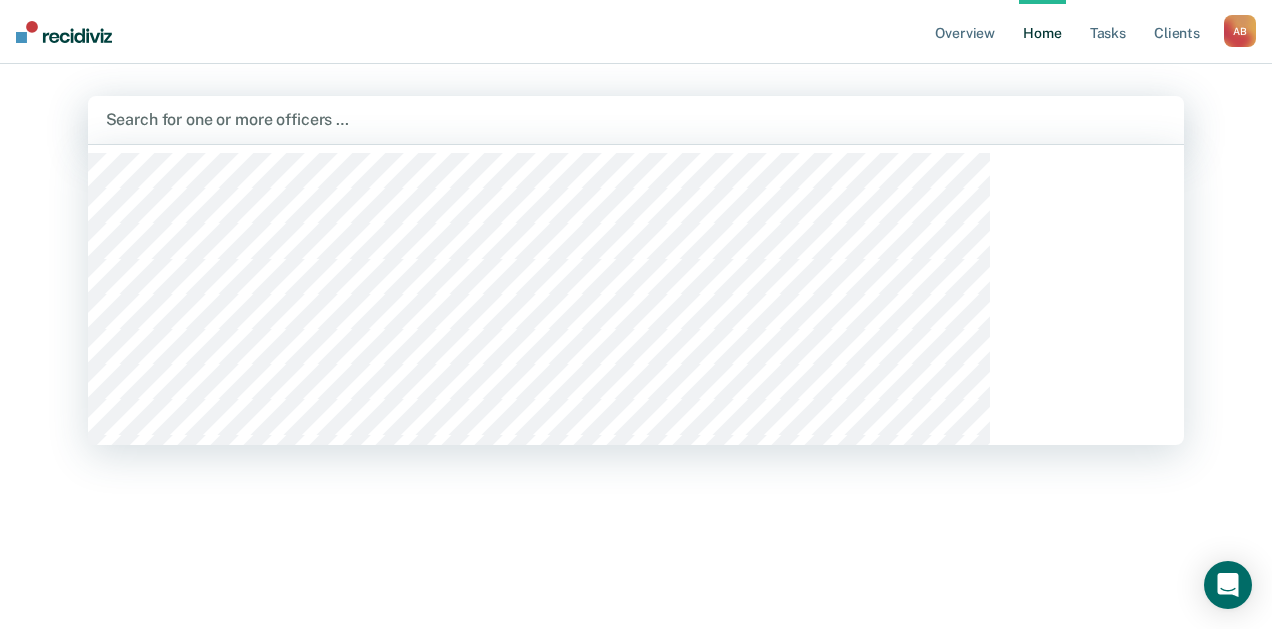click at bounding box center [636, 119] 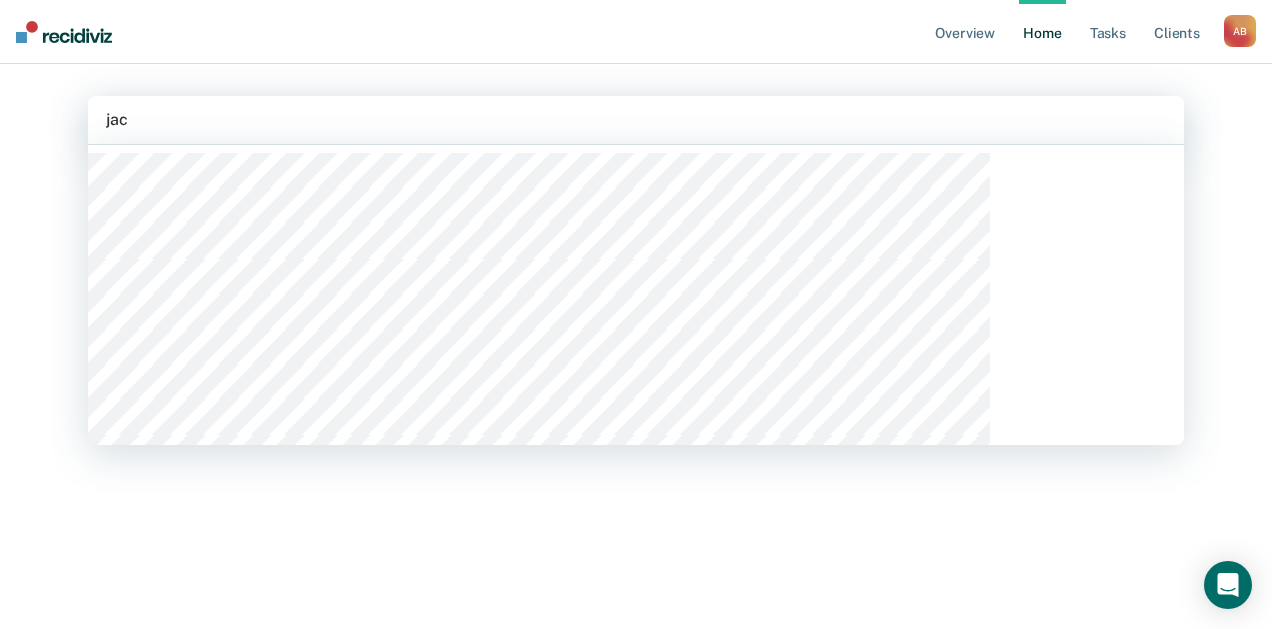 type on "jace" 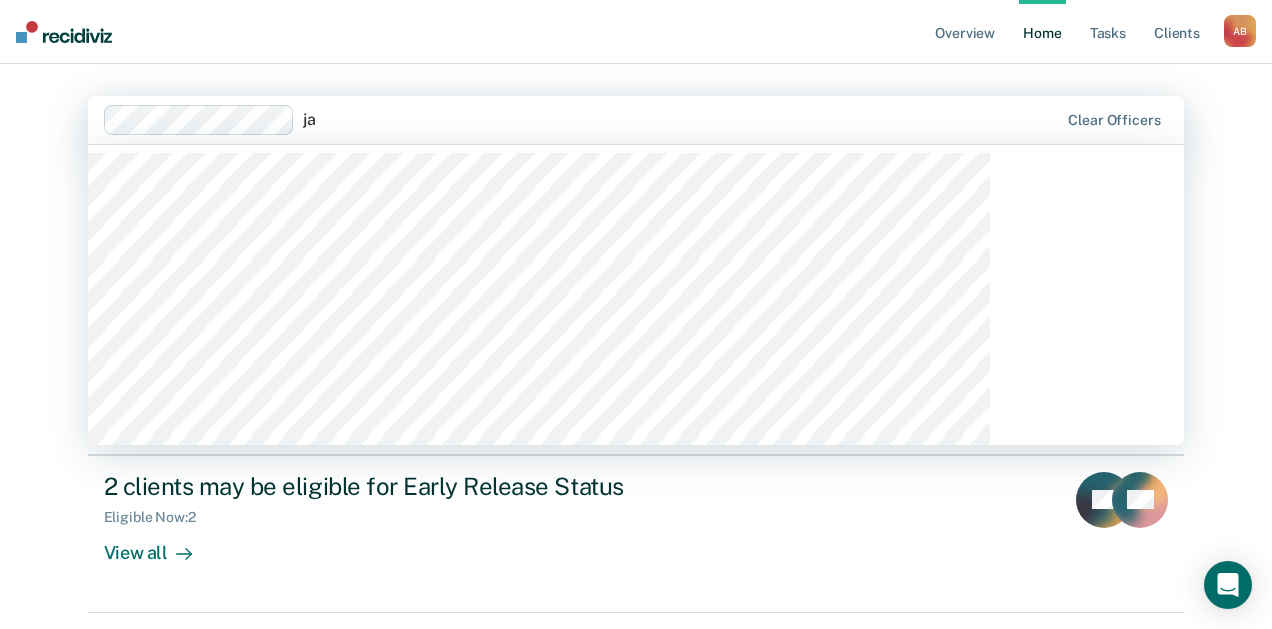 type on "jam" 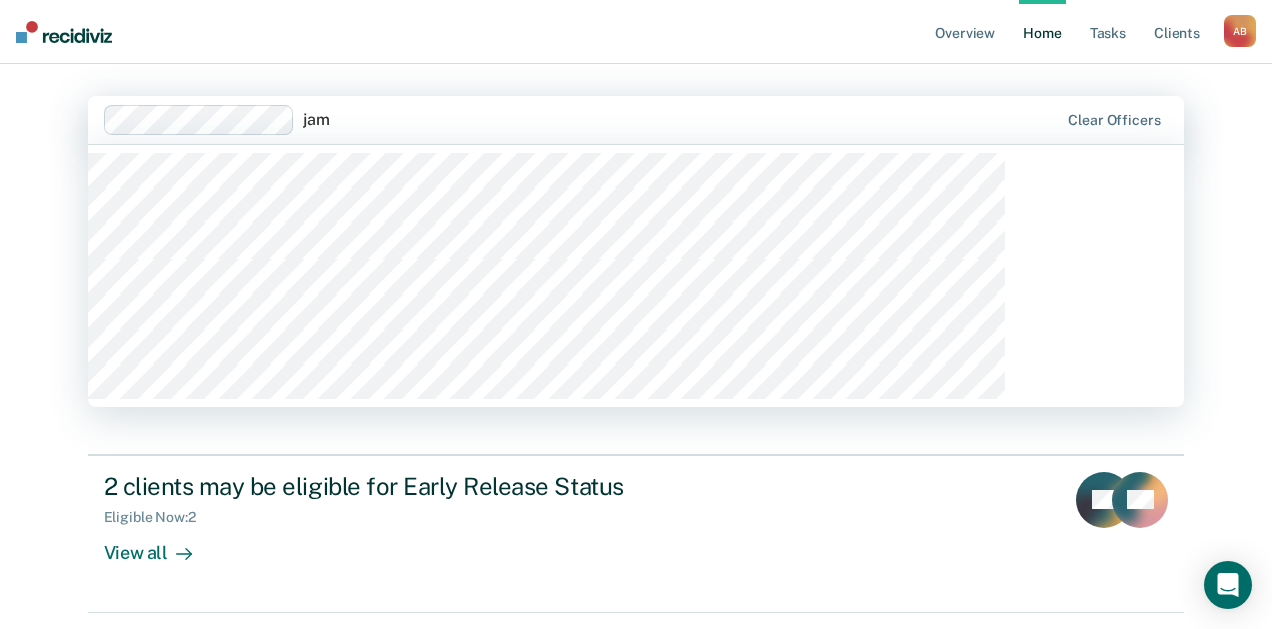 type 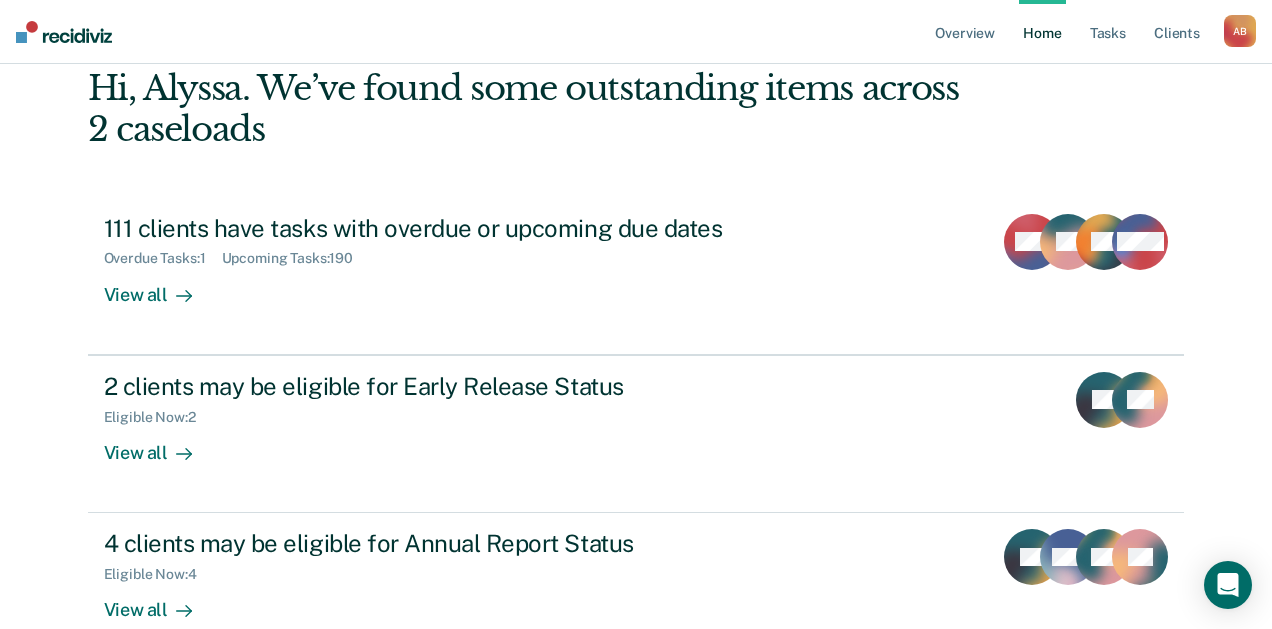 scroll, scrollTop: 141, scrollLeft: 0, axis: vertical 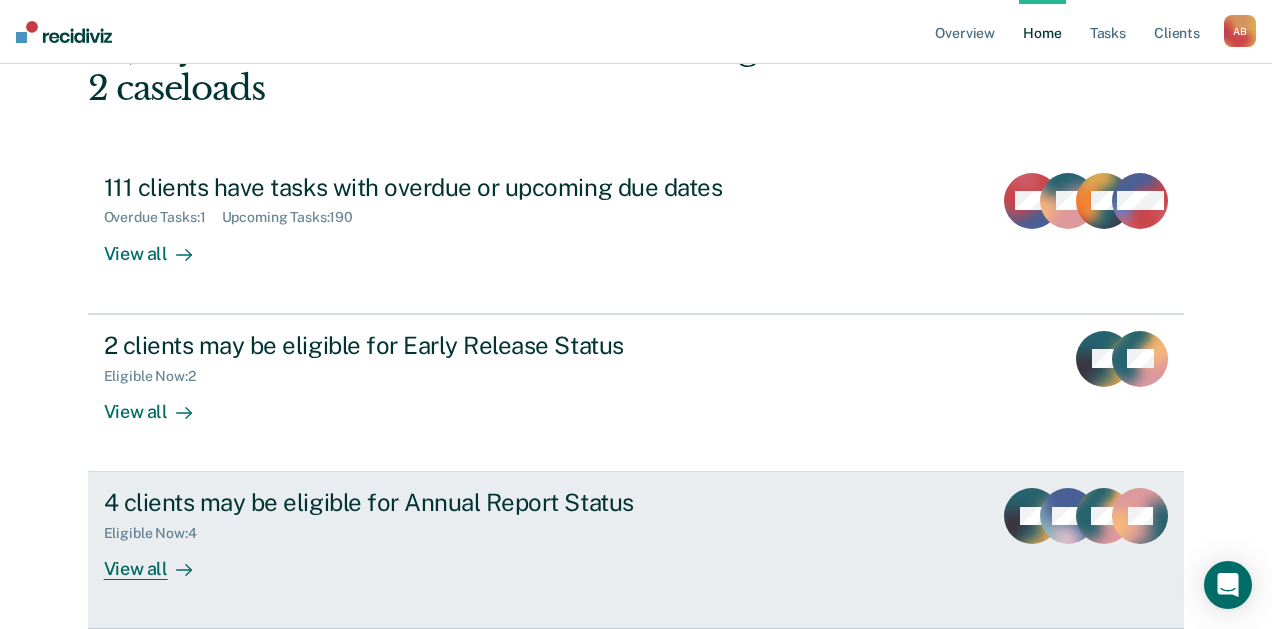click on "4 clients may be eligible for Annual Report Status" at bounding box center [455, 502] 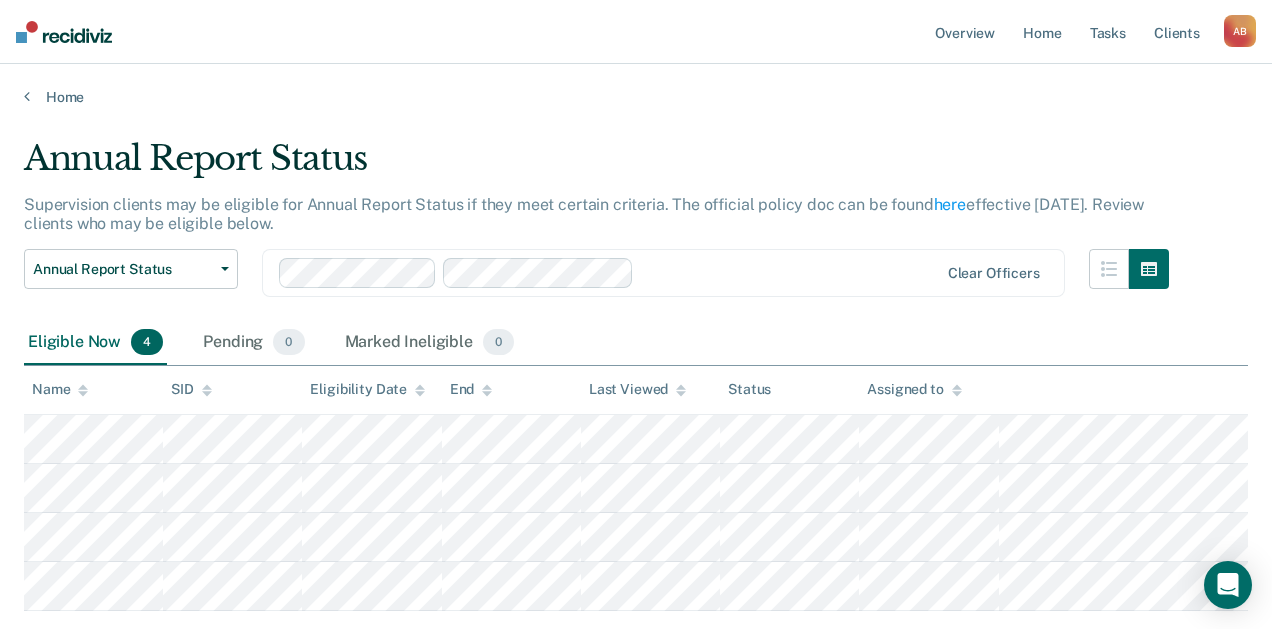 scroll, scrollTop: 100, scrollLeft: 0, axis: vertical 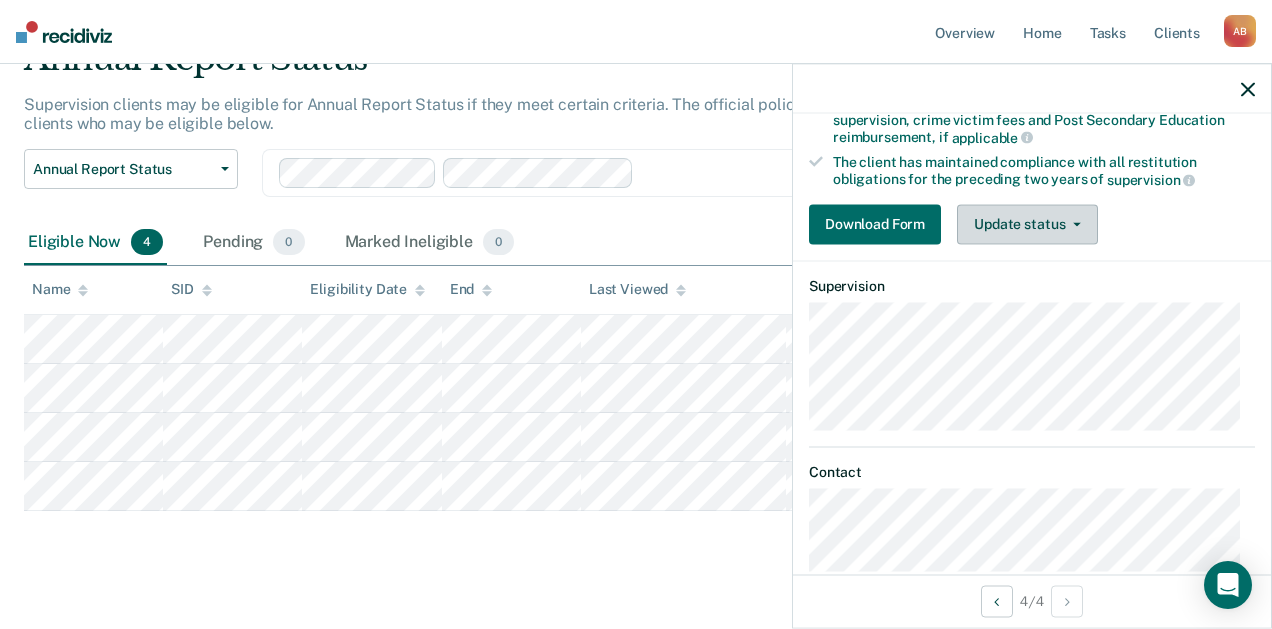 click on "Update status" at bounding box center [1027, 224] 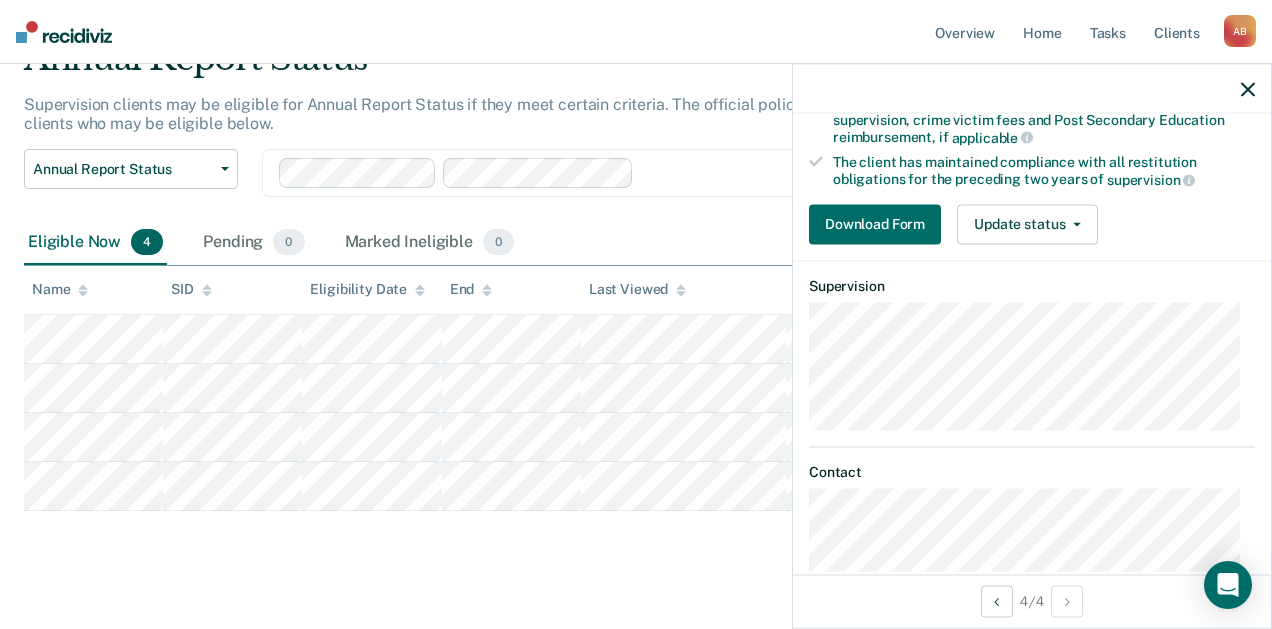 click on "Download Form Update status Mark Pending Mark Ineligible" at bounding box center (1032, 224) 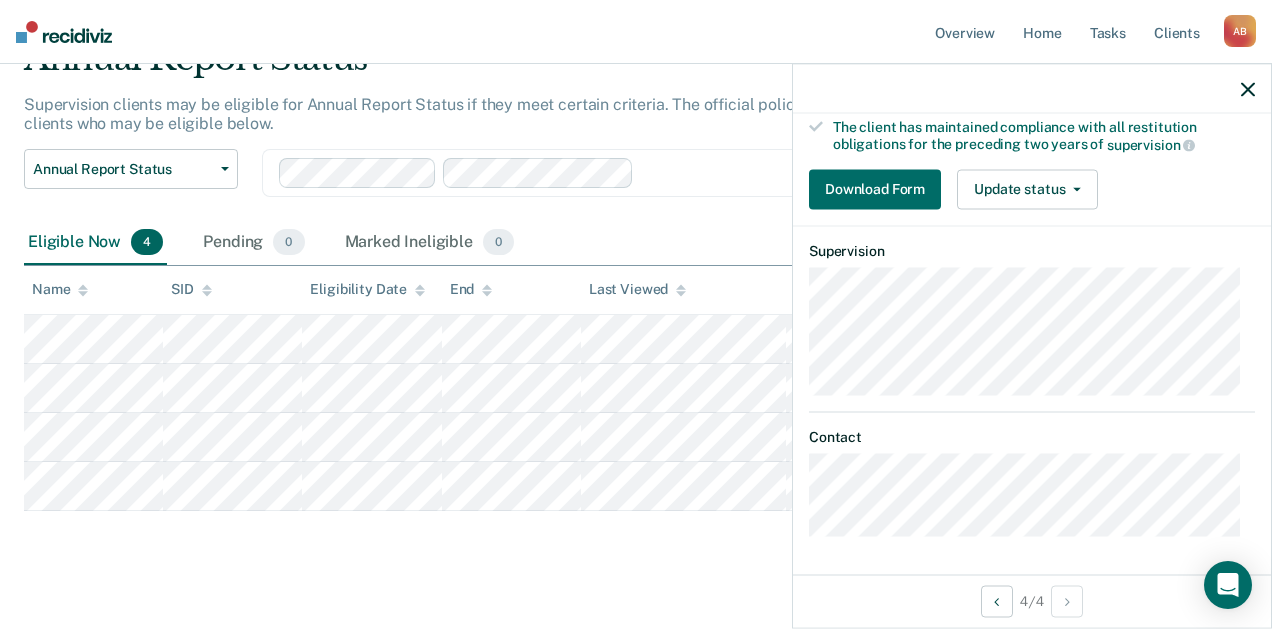 scroll, scrollTop: 0, scrollLeft: 0, axis: both 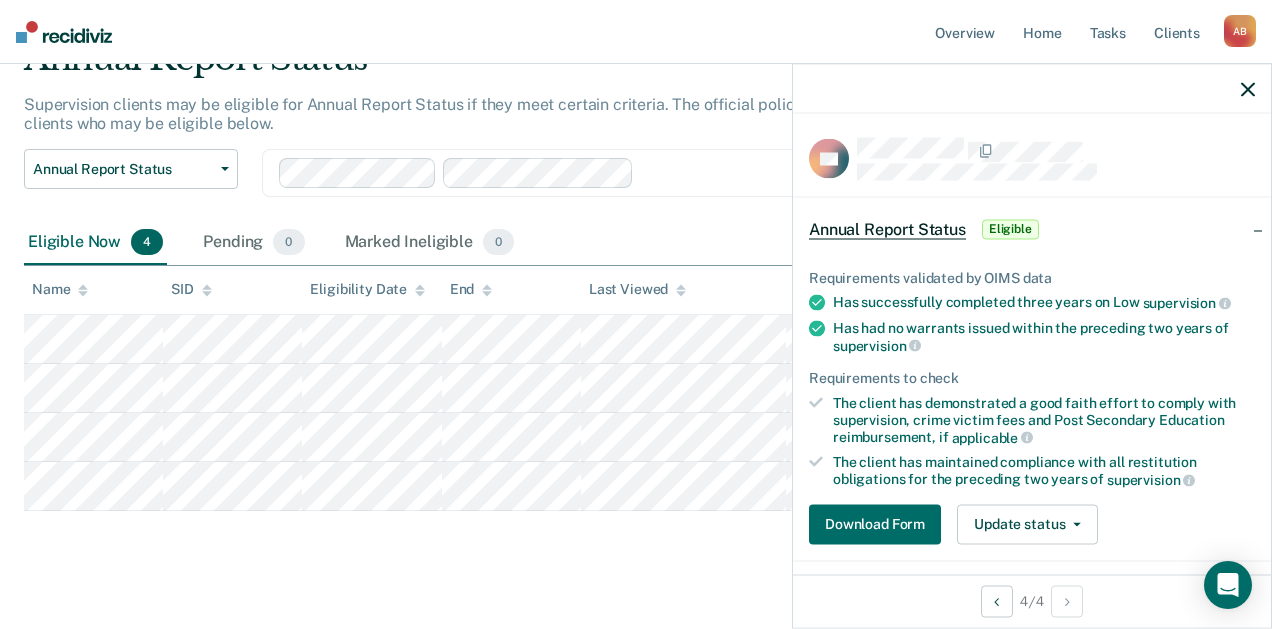 click at bounding box center (1248, 88) 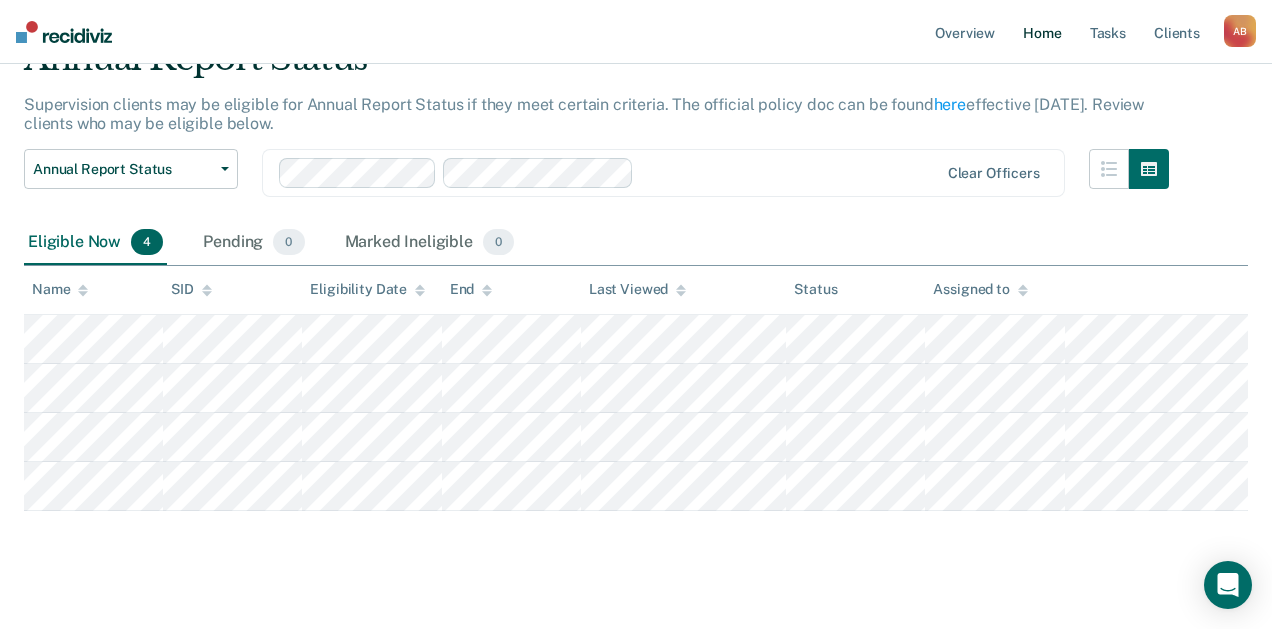 click on "Home" at bounding box center [1042, 32] 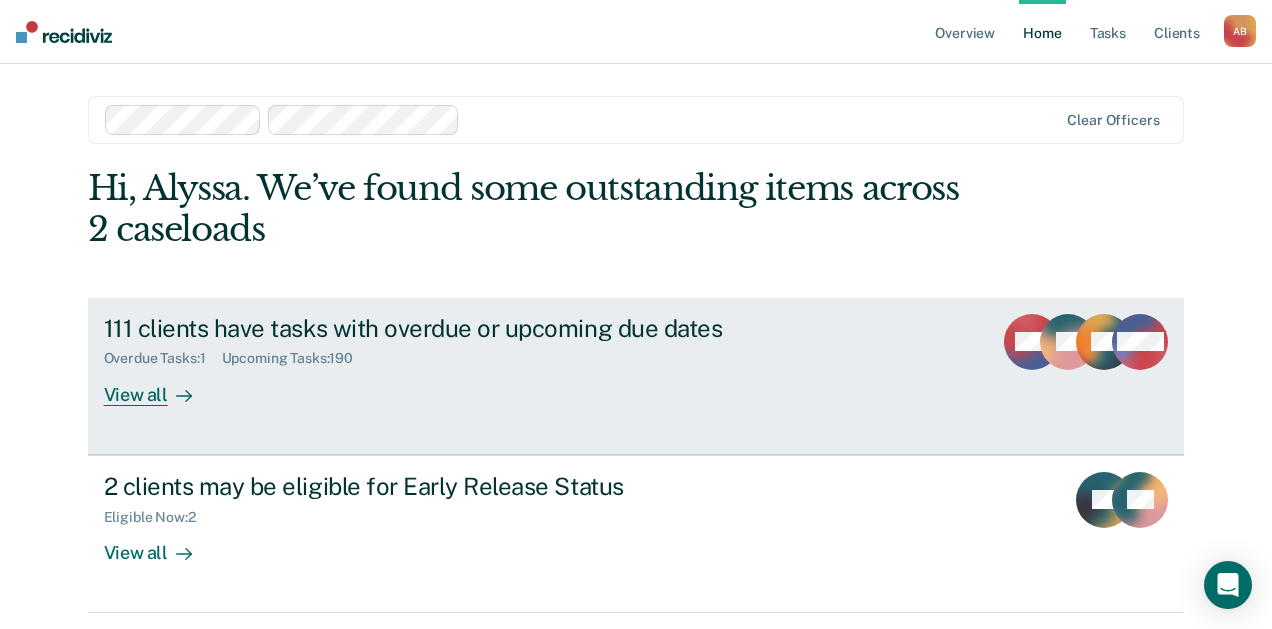 click on "111 clients have tasks with overdue or upcoming due dates" at bounding box center [455, 328] 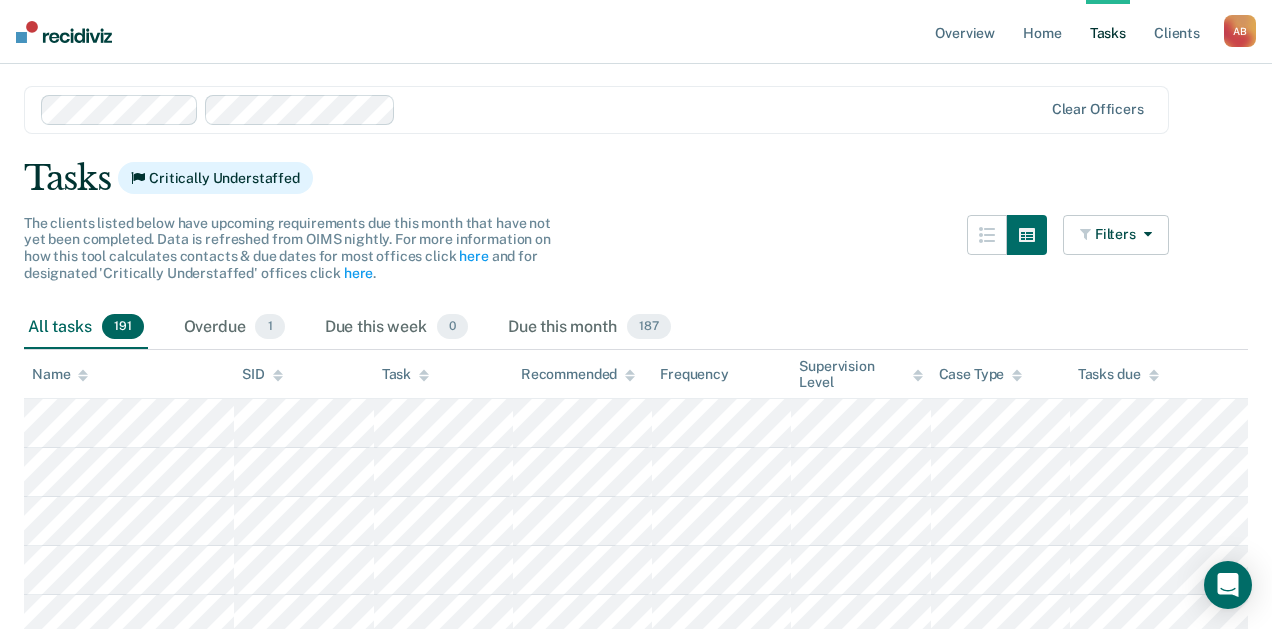 scroll, scrollTop: 100, scrollLeft: 0, axis: vertical 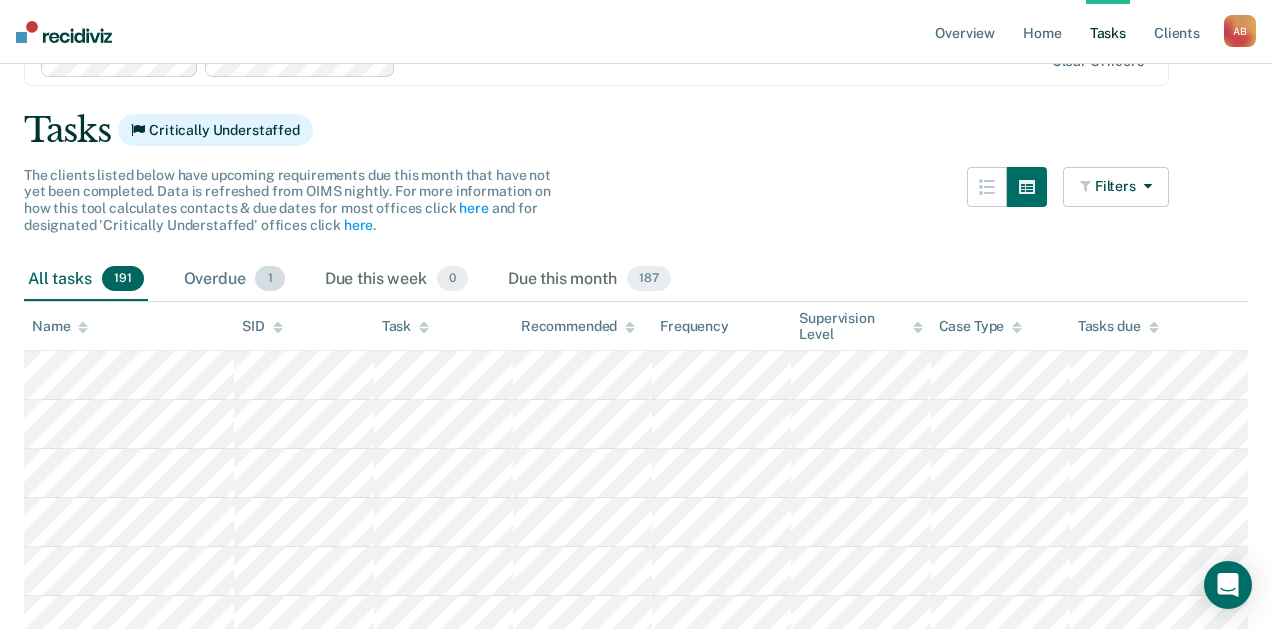 click on "Overdue 1" at bounding box center (234, 280) 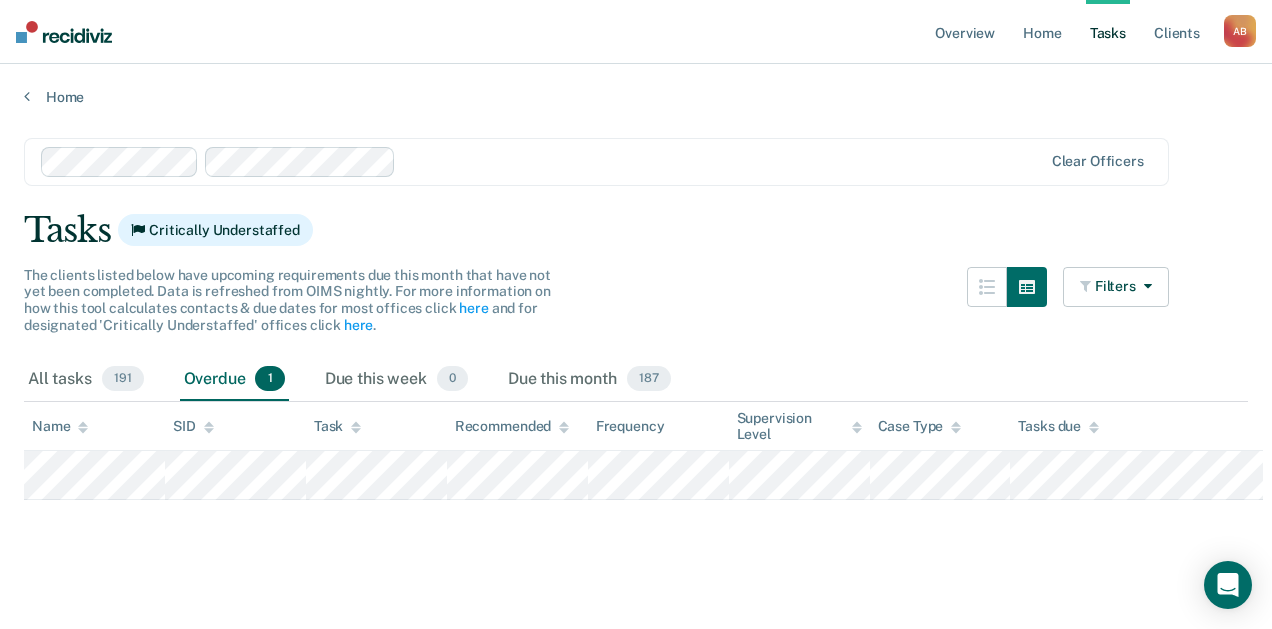 scroll, scrollTop: 0, scrollLeft: 0, axis: both 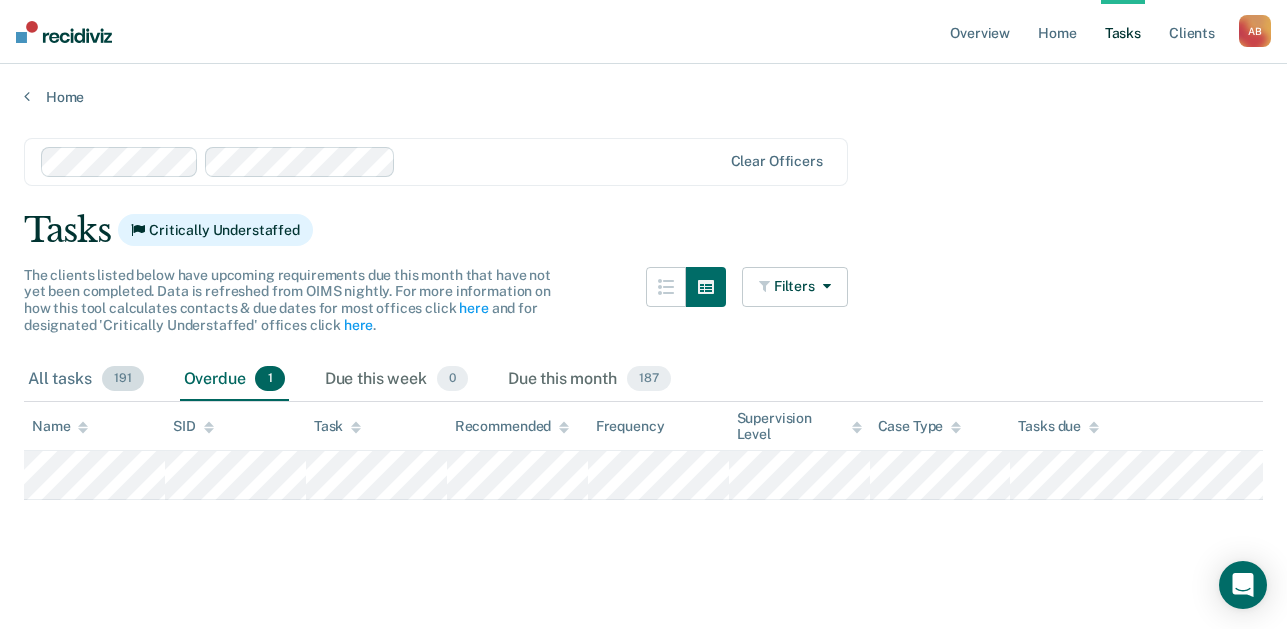 click on "All tasks 191" at bounding box center (86, 380) 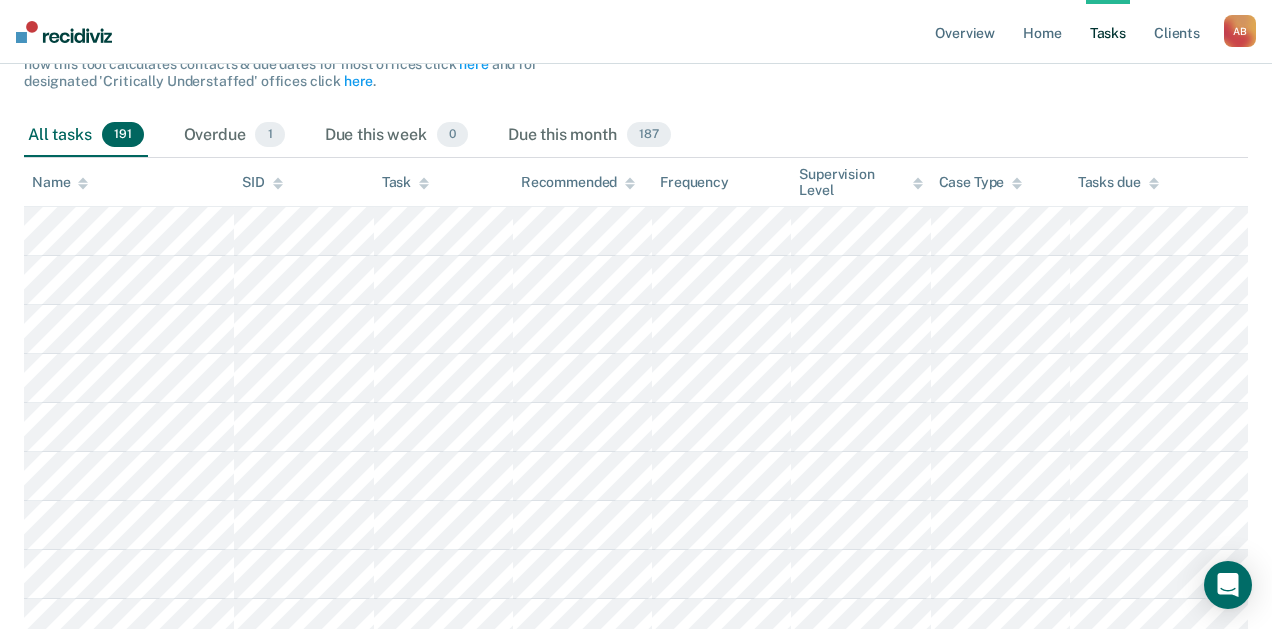 scroll, scrollTop: 300, scrollLeft: 0, axis: vertical 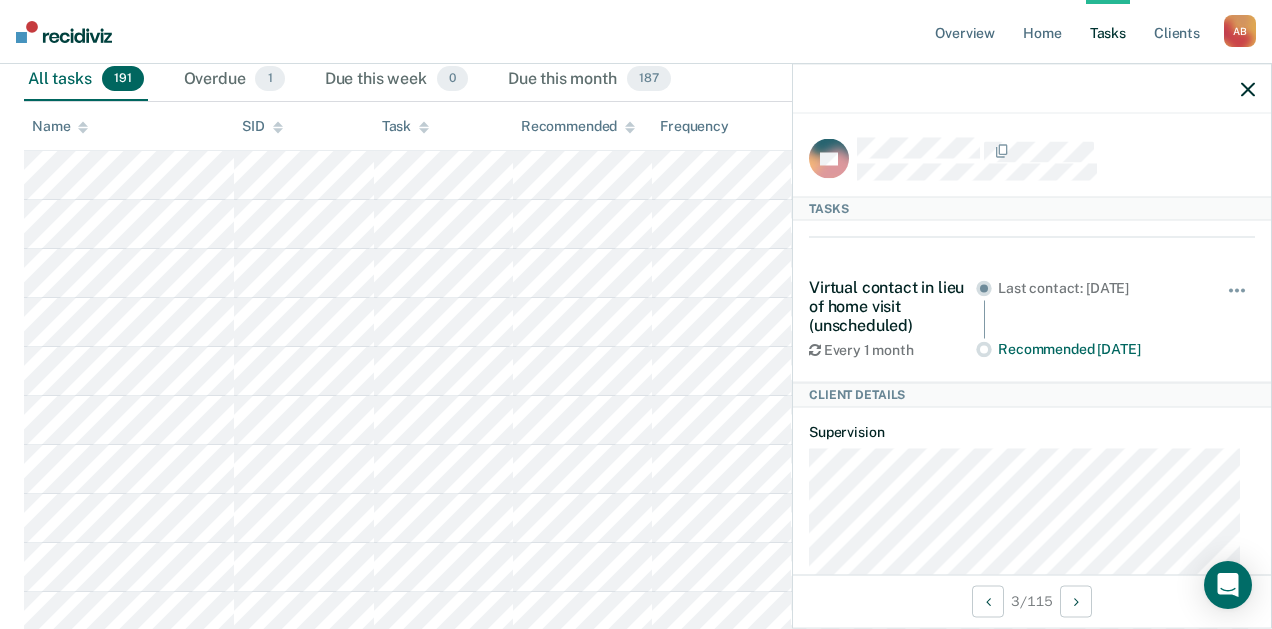 click 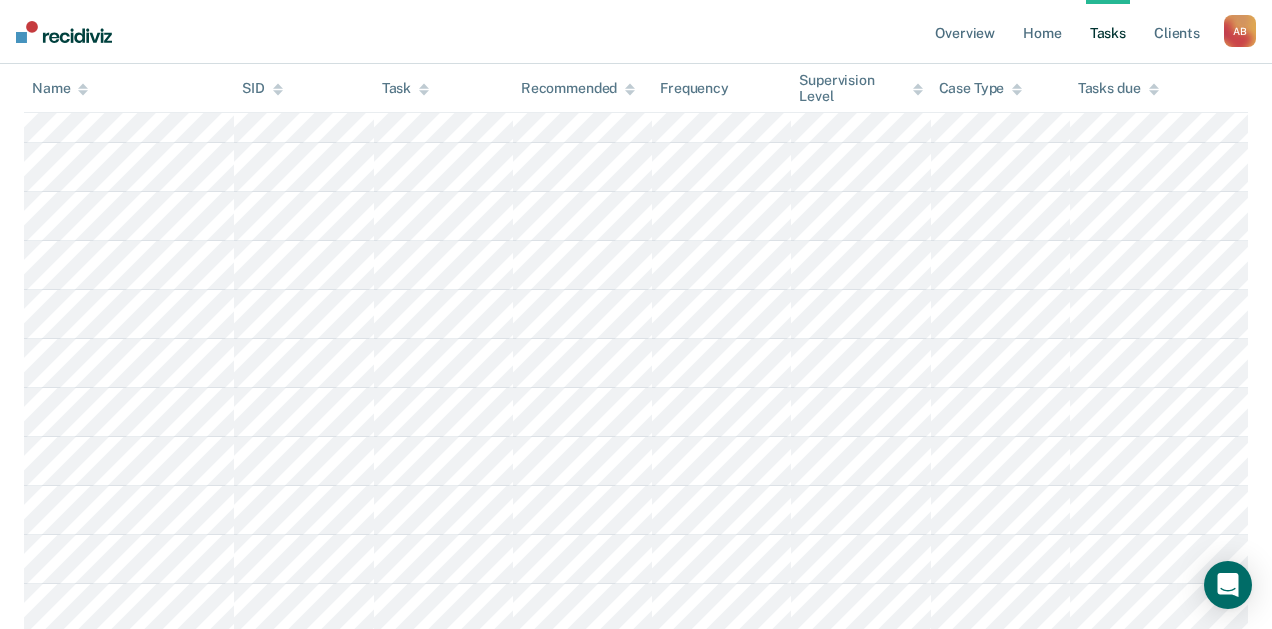 scroll, scrollTop: 3900, scrollLeft: 0, axis: vertical 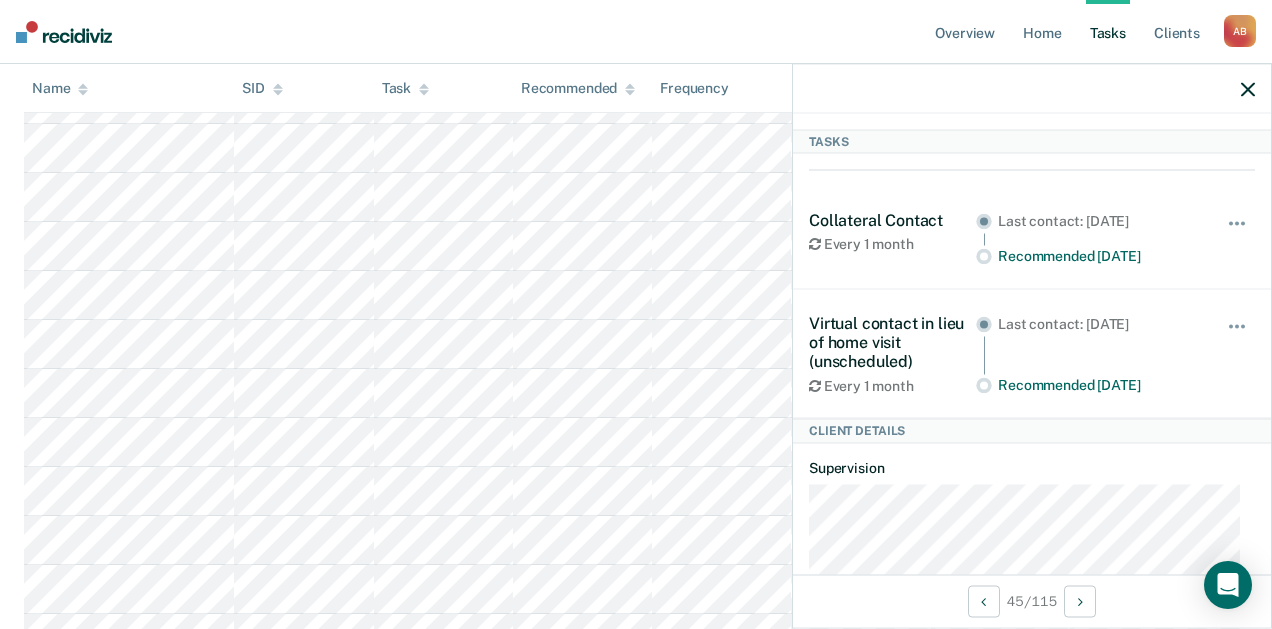 click at bounding box center (1032, 89) 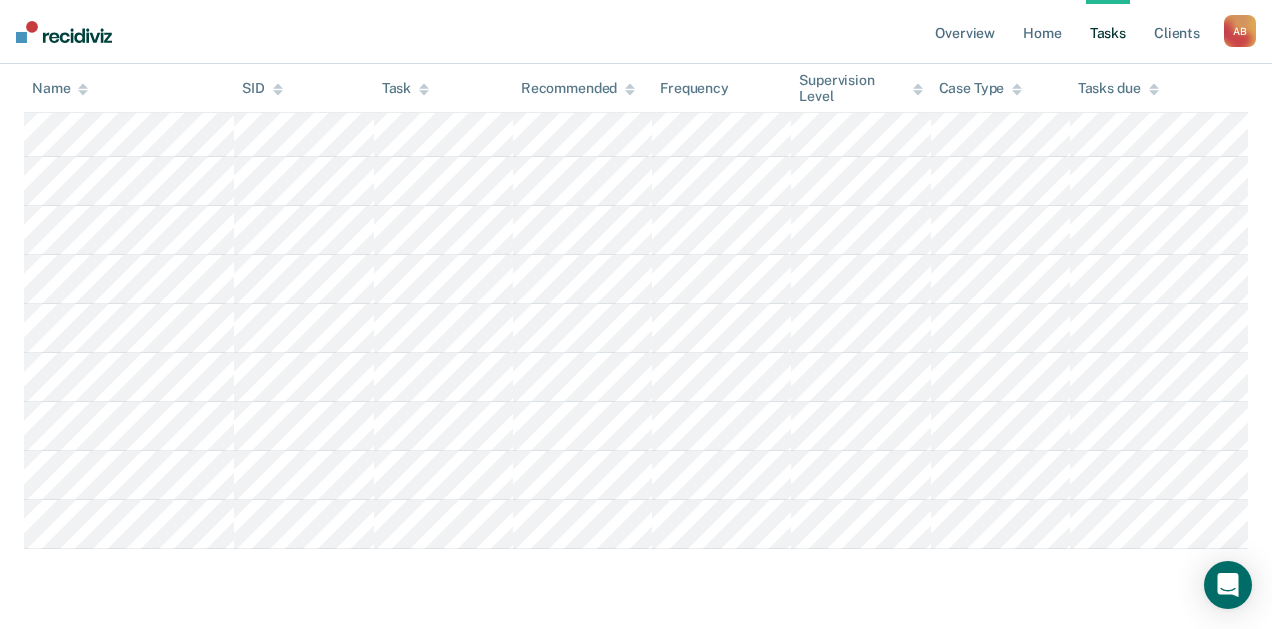 scroll, scrollTop: 9698, scrollLeft: 0, axis: vertical 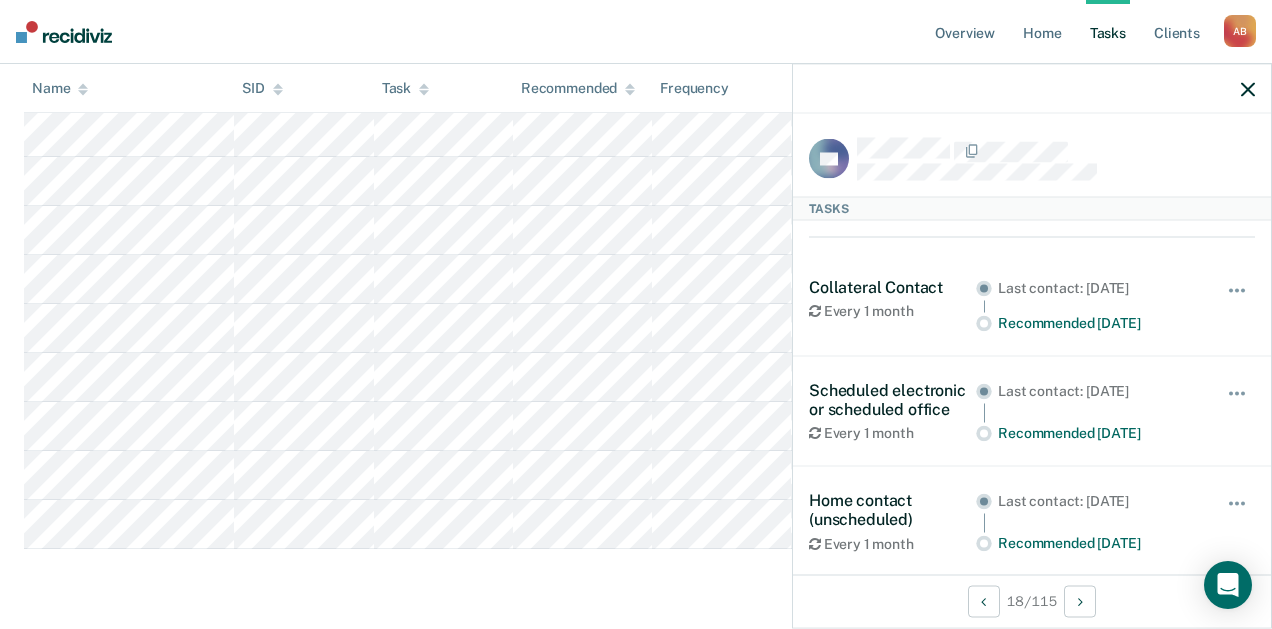 click 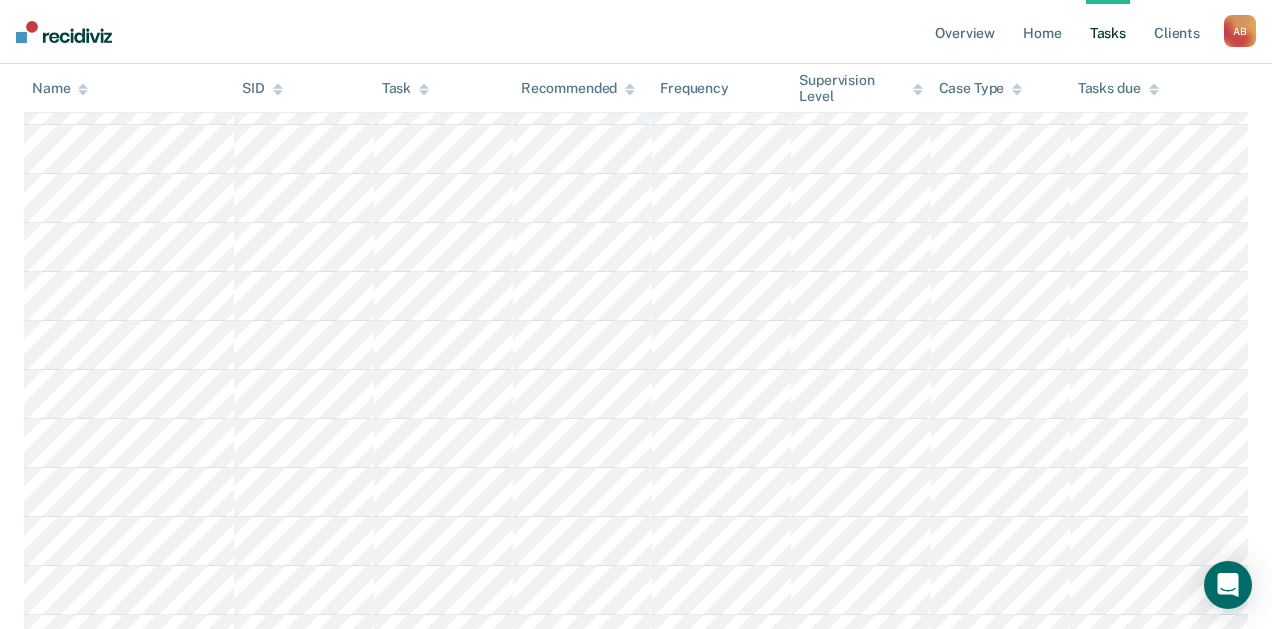 scroll, scrollTop: 8898, scrollLeft: 0, axis: vertical 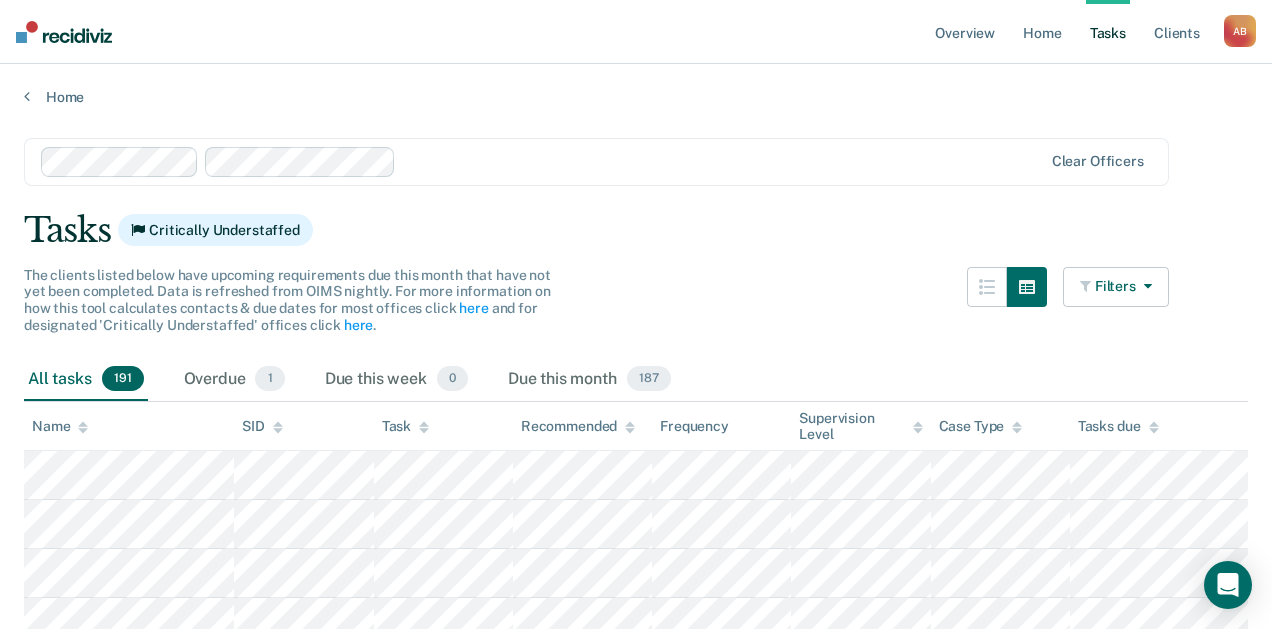 click on "Filters" at bounding box center [1116, 287] 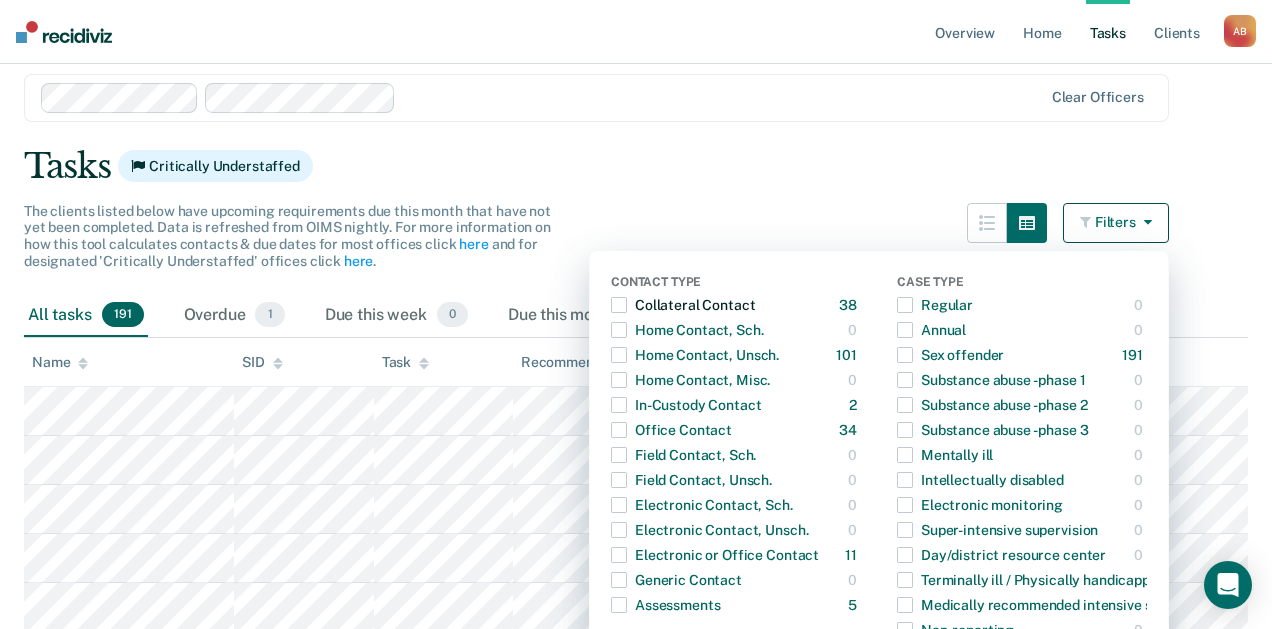 scroll, scrollTop: 100, scrollLeft: 0, axis: vertical 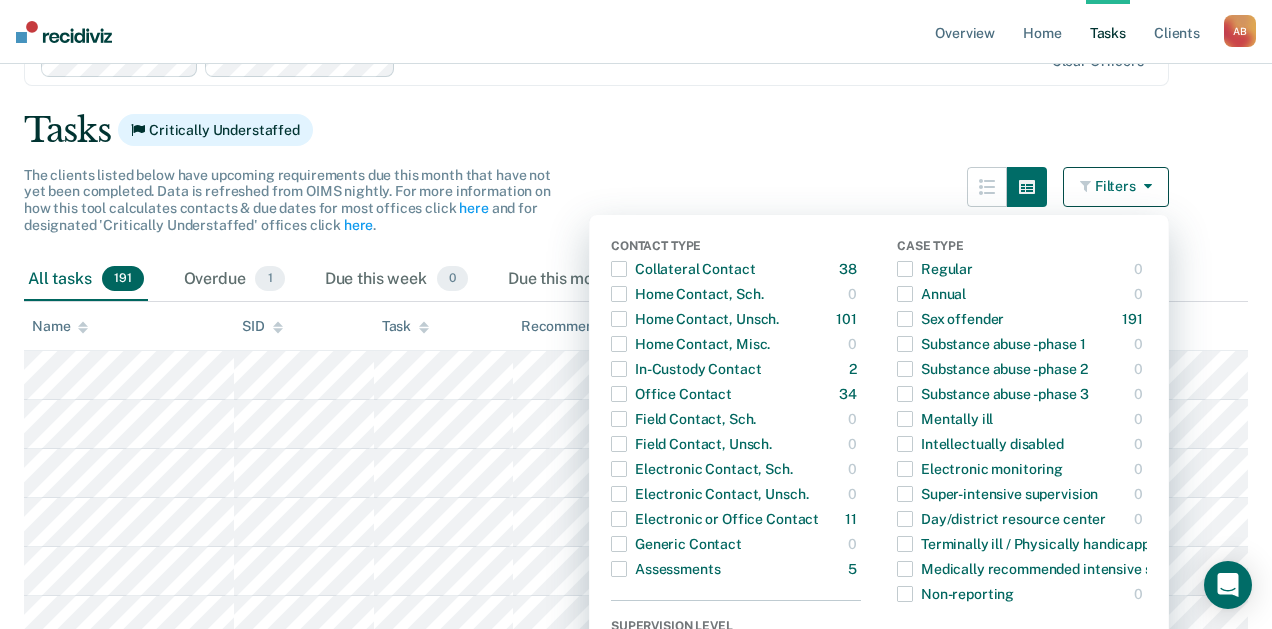 click on "Clear   officers Tasks Critically Understaffed The clients listed below have upcoming requirements due this month that have not yet been completed. Data is refreshed from OIMS nightly. For more information on how this tool calculates contacts & due dates for most offices click   here   and for designated 'Critically Understaffed' offices click   here .  Filters Contact Type Collateral Contact 38 ONLY Home Contact, Sch. 0 ONLY Home Contact, Unsch. 101 ONLY Home Contact, Misc. 0 ONLY In-Custody Contact 2 ONLY Office Contact 34 ONLY Field Contact, Sch. 0 ONLY Field Contact, Unsch. 0 ONLY Electronic Contact, Sch. 0 ONLY Electronic Contact, Unsch. 0 ONLY Electronic or Office Contact 11 ONLY Generic Contact 0 ONLY Assessments 5 ONLY Supervision Level Annual 0 ONLY Low 44 ONLY Low-Moderate 103 ONLY Moderate 42 ONLY High 0 ONLY In-custody 2 ONLY Case Type Regular 0 ONLY Annual 0 ONLY Sex offender 191 ONLY Substance abuse - phase 1 0 ONLY Substance abuse - phase 2 0 ONLY Substance abuse - phase 3 0 ONLY Mentally ill 0" at bounding box center [636, 4895] 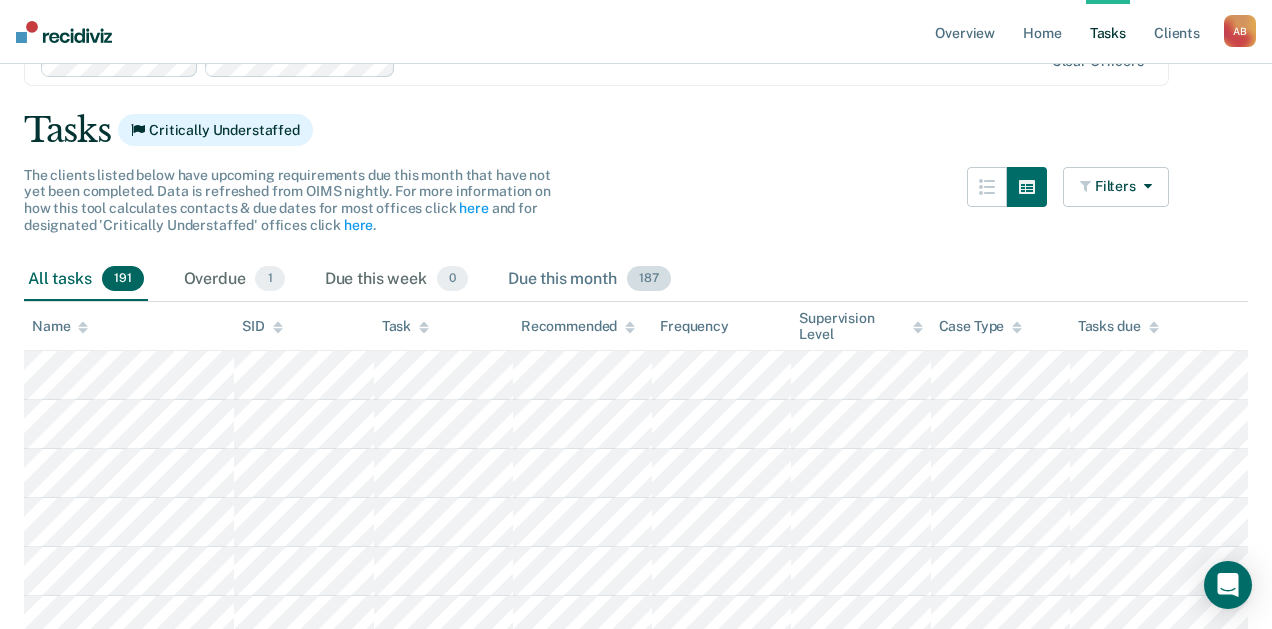 click on "Due this month 187" at bounding box center (589, 280) 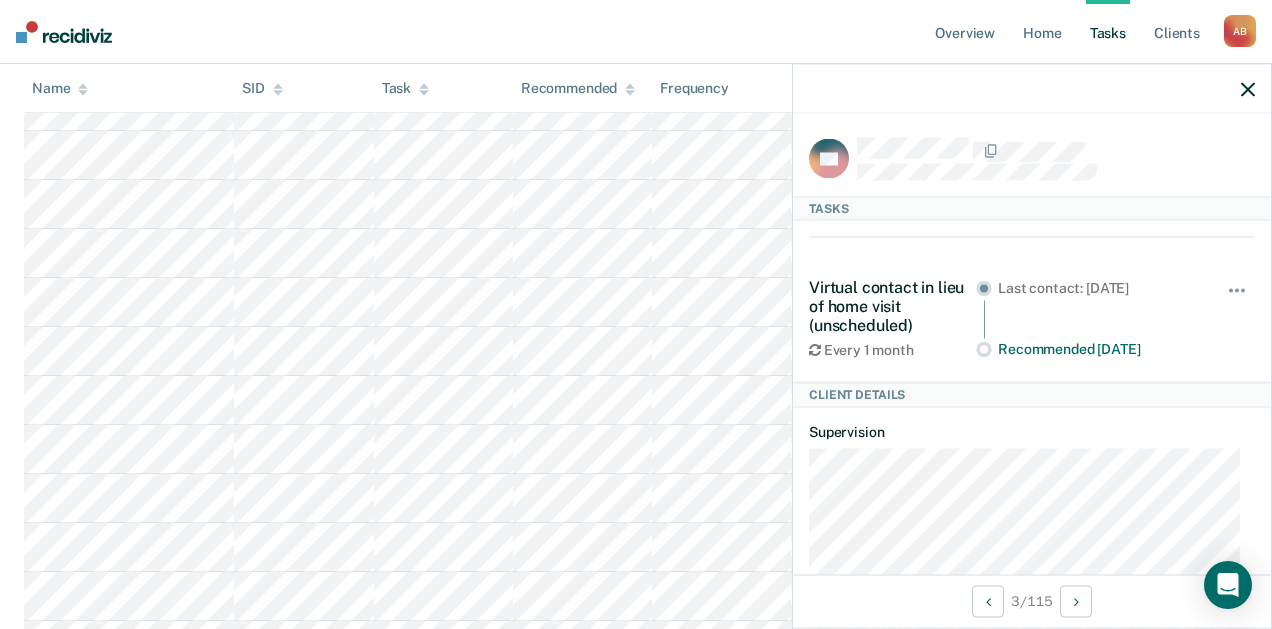 scroll, scrollTop: 400, scrollLeft: 0, axis: vertical 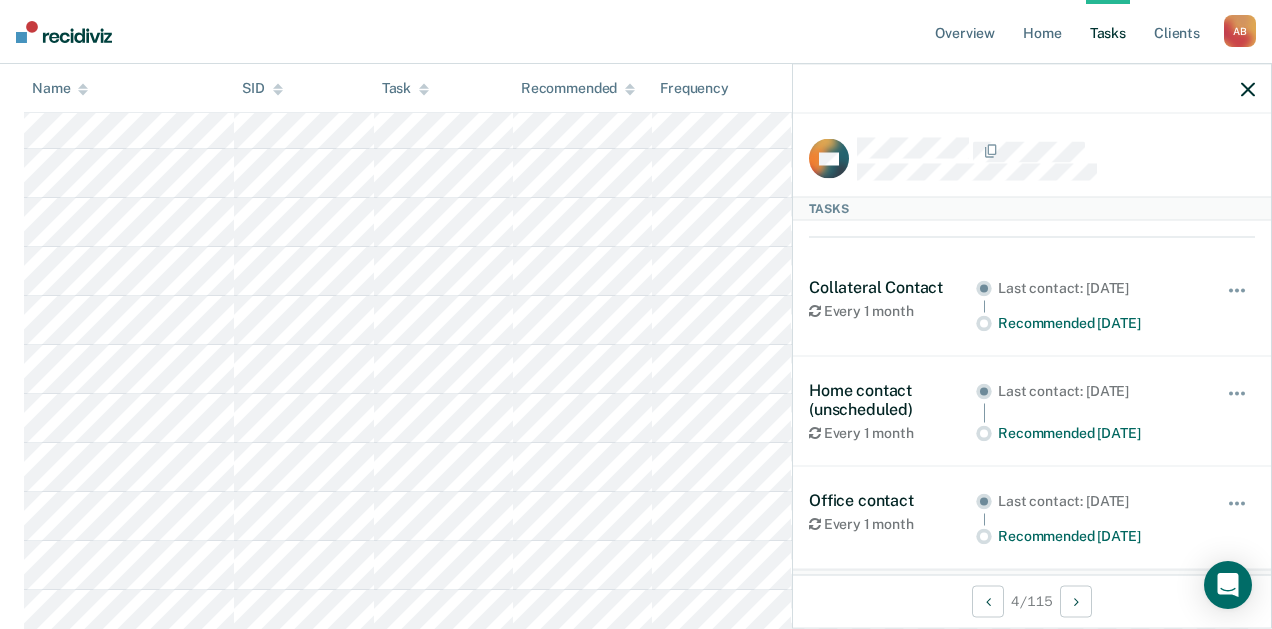 click 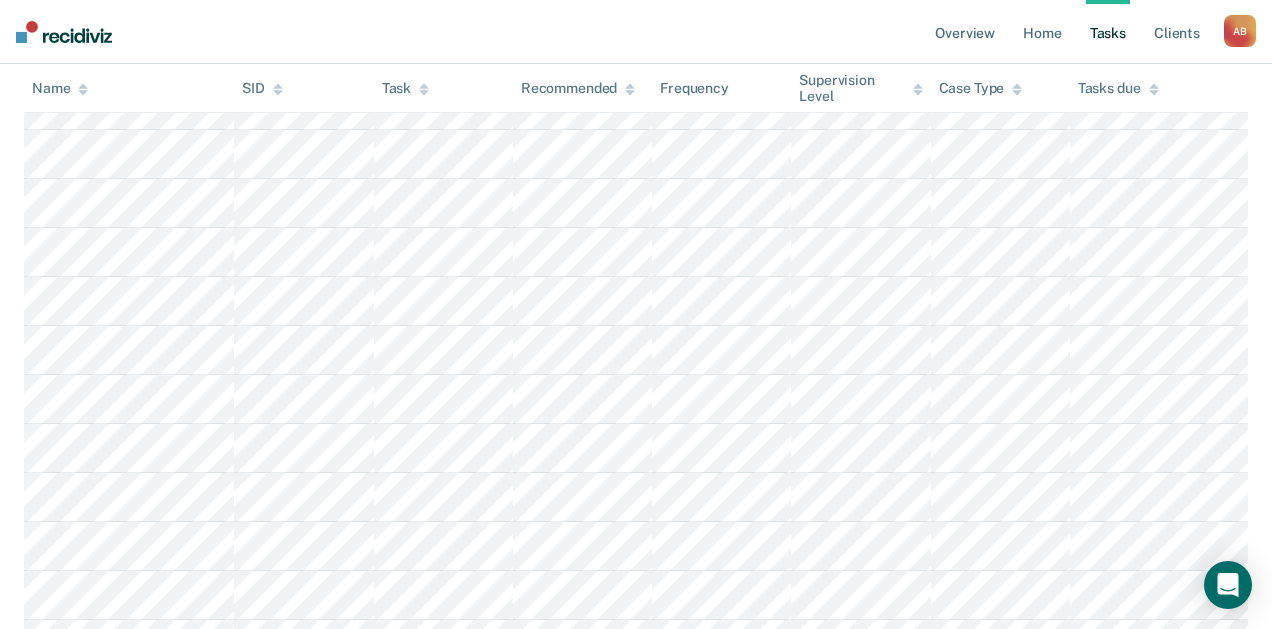 scroll, scrollTop: 700, scrollLeft: 0, axis: vertical 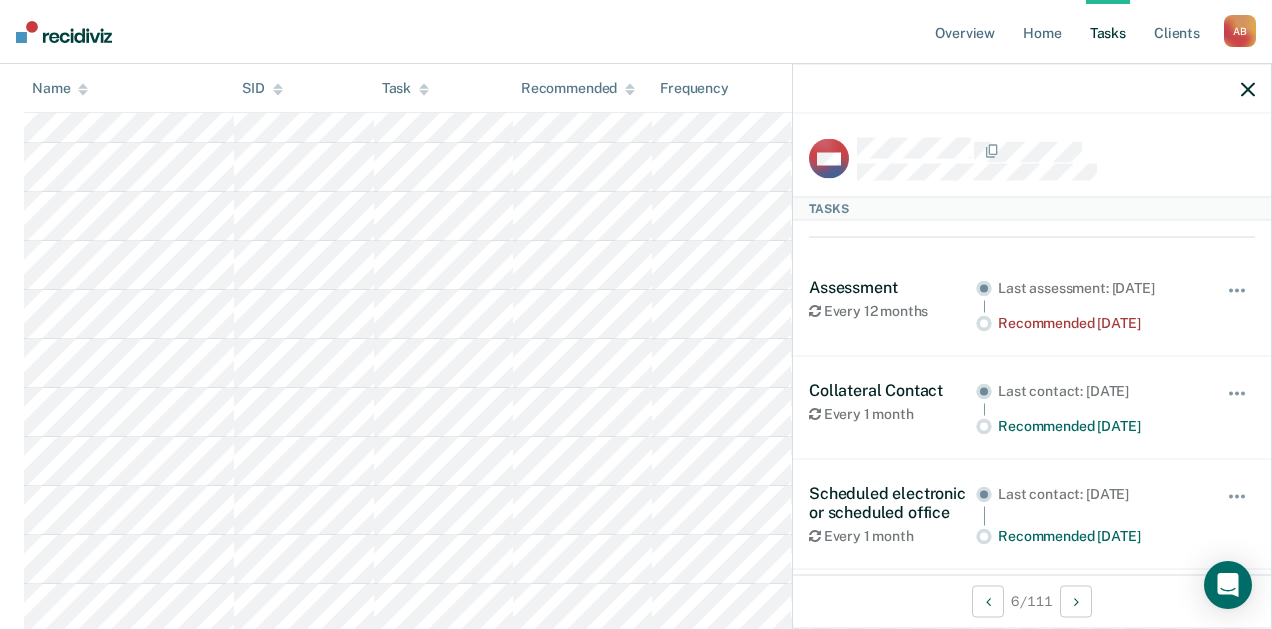 click 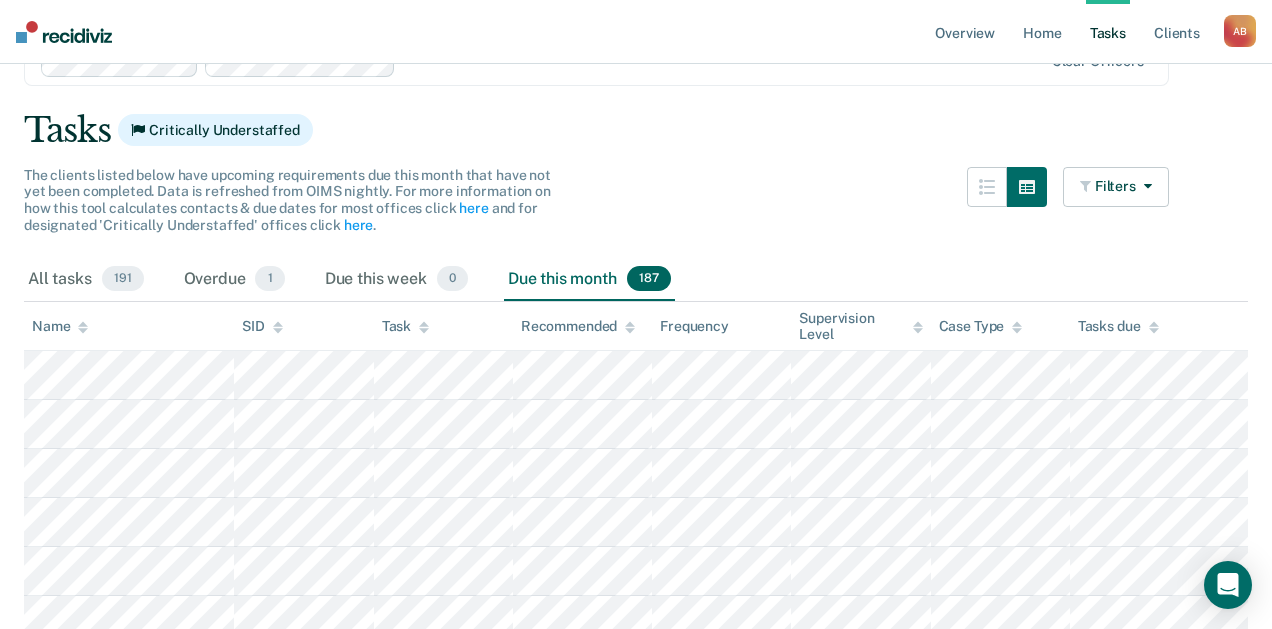 scroll, scrollTop: 0, scrollLeft: 0, axis: both 